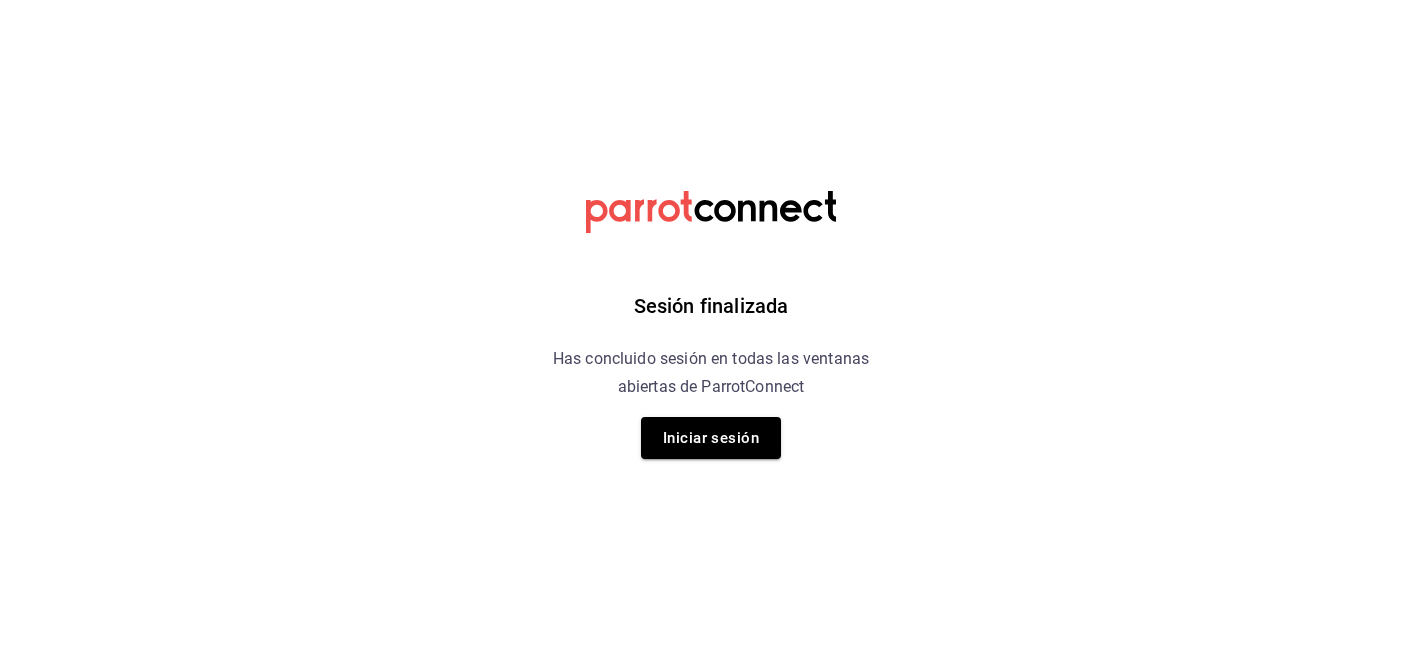 scroll, scrollTop: 0, scrollLeft: 0, axis: both 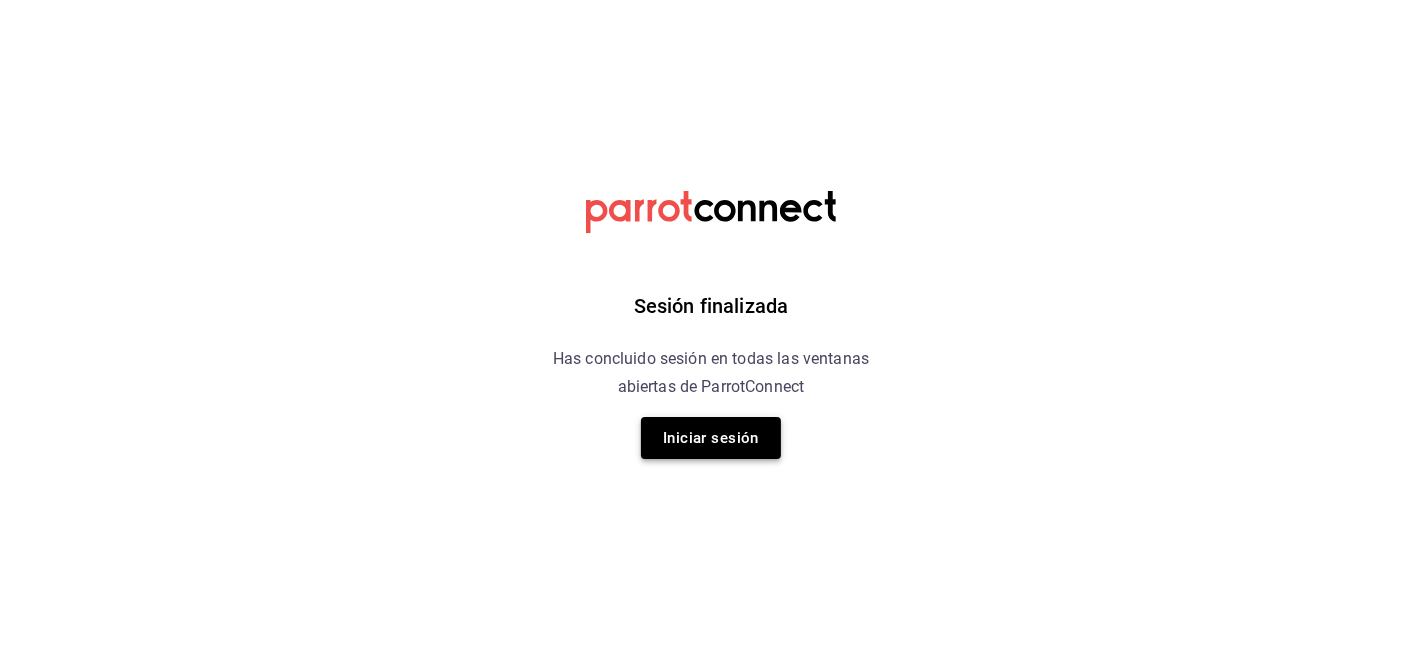 click on "Iniciar sesión" at bounding box center (711, 438) 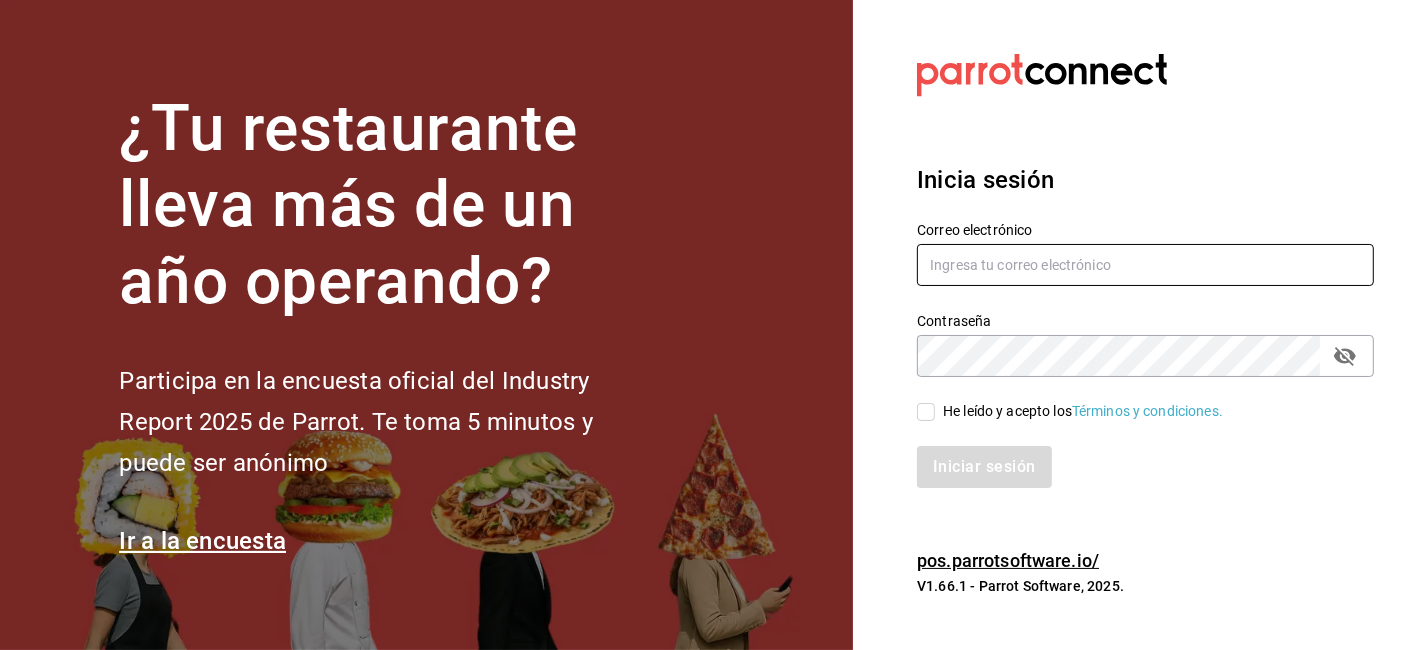 click at bounding box center [1145, 265] 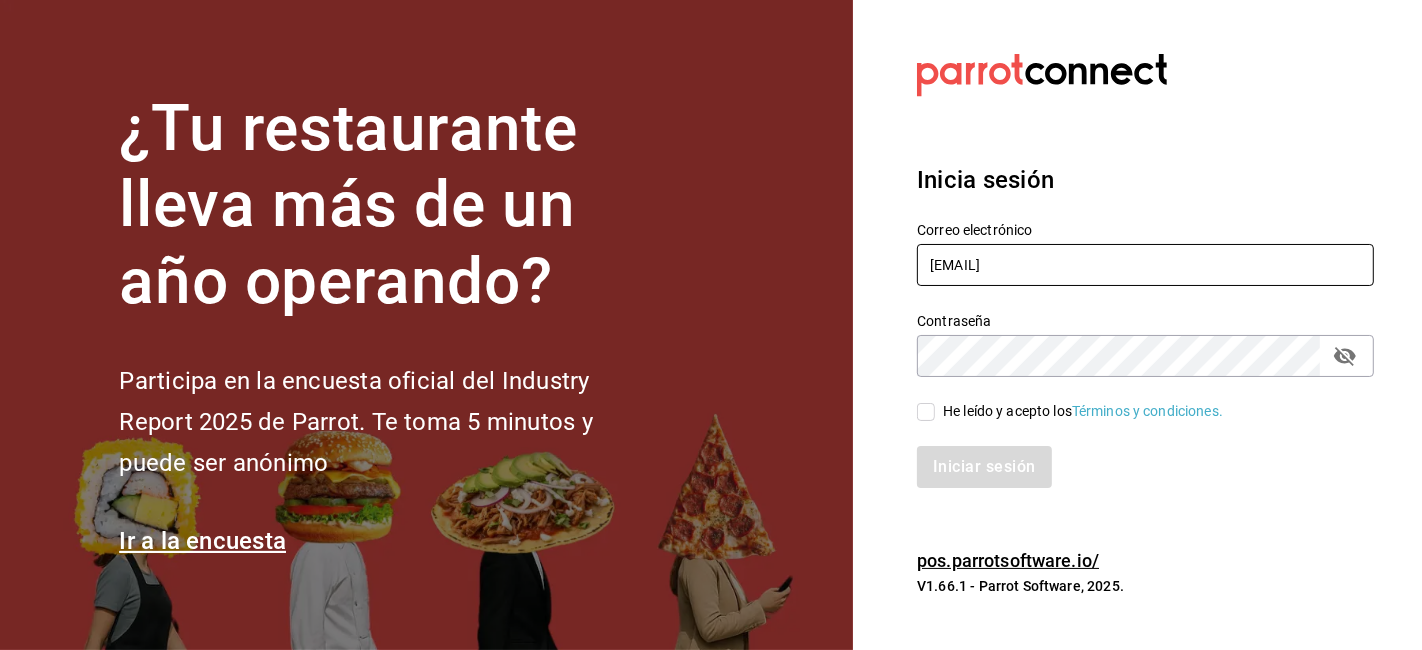 type on "ximenaleon.atelier@gmail.com" 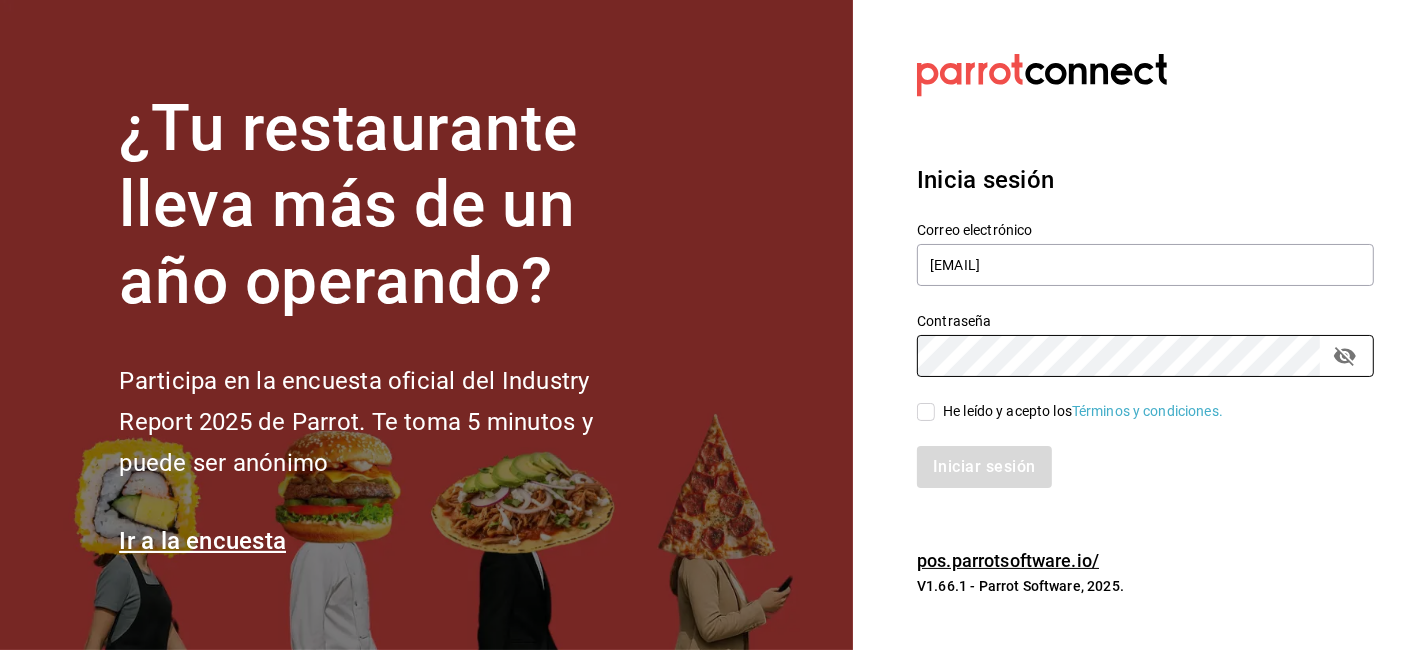 click on "He leído y acepto los  Términos y condiciones." at bounding box center (926, 412) 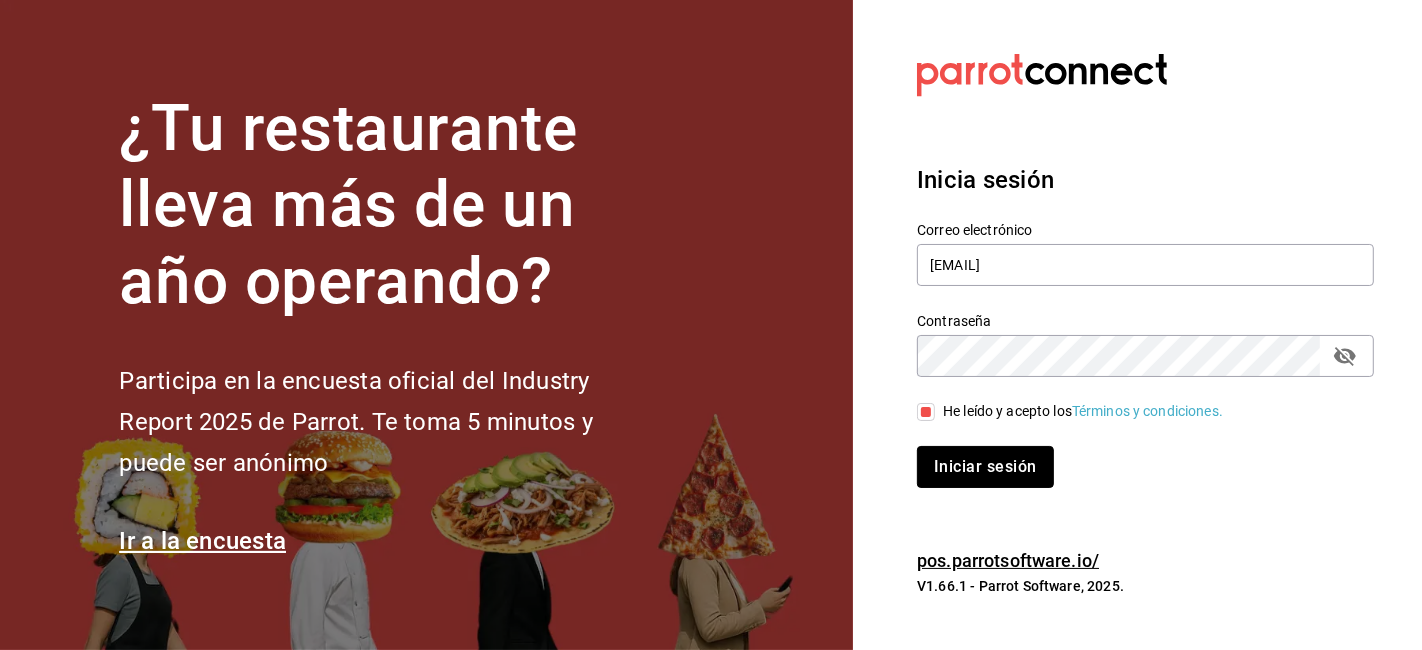 click on "Iniciar sesión" at bounding box center [985, 467] 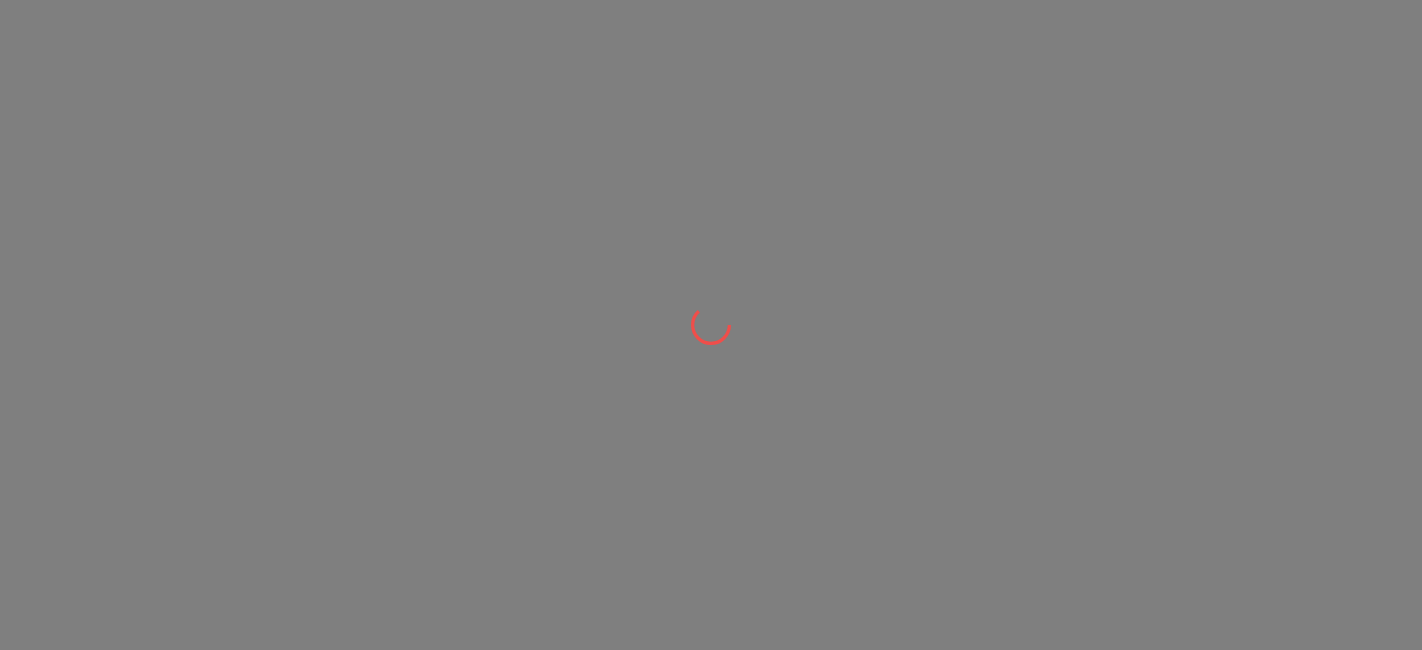 scroll, scrollTop: 0, scrollLeft: 0, axis: both 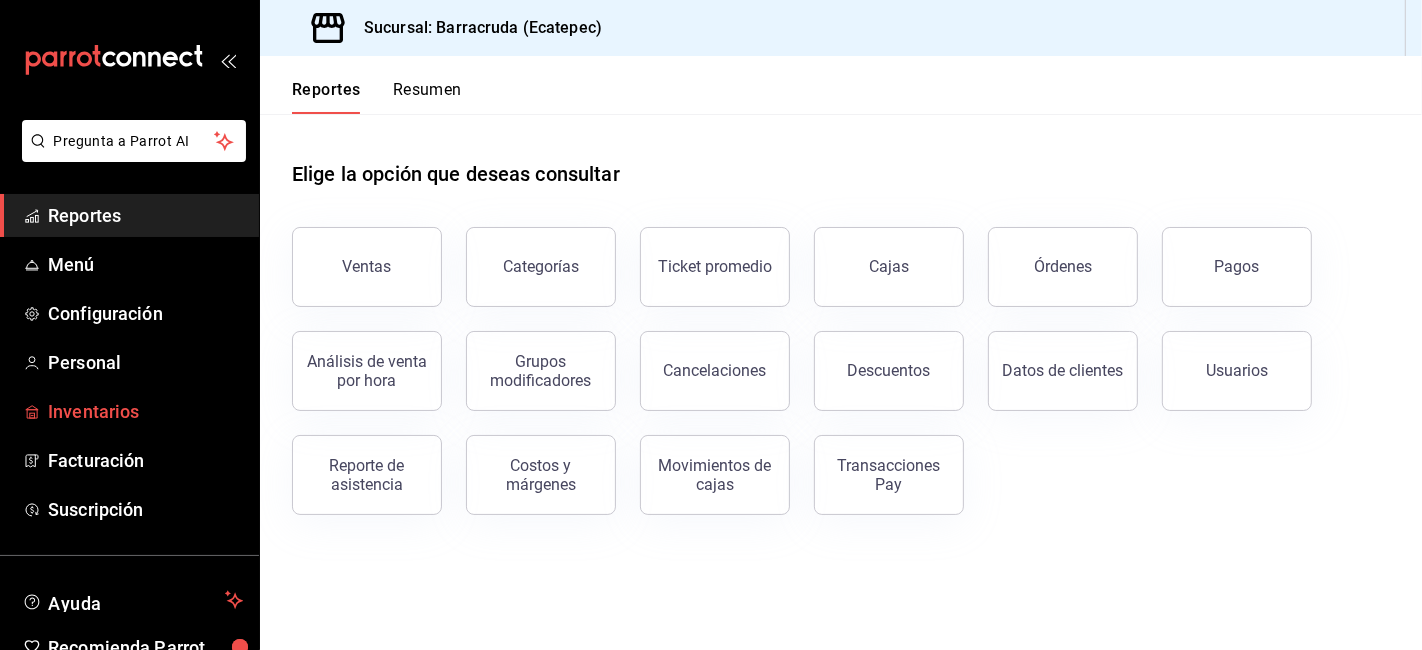 click on "Inventarios" at bounding box center (129, 411) 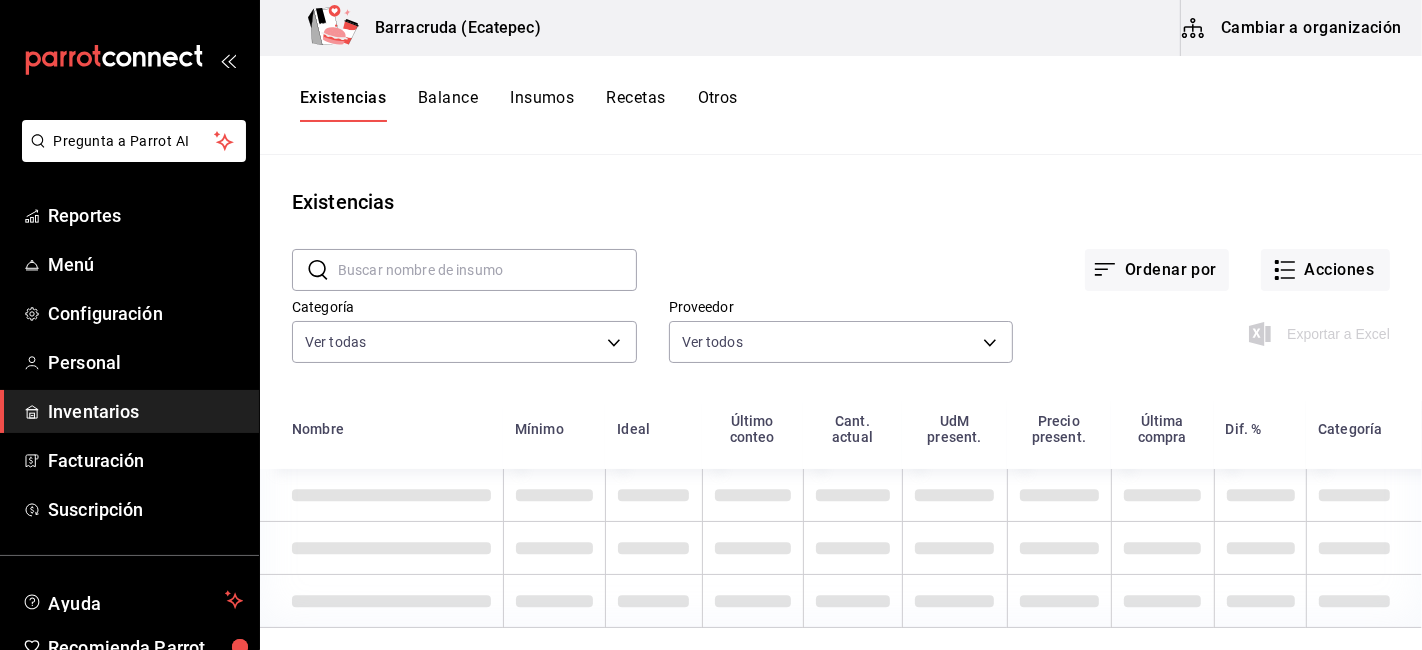 click on "Cambiar a organización" at bounding box center (1293, 28) 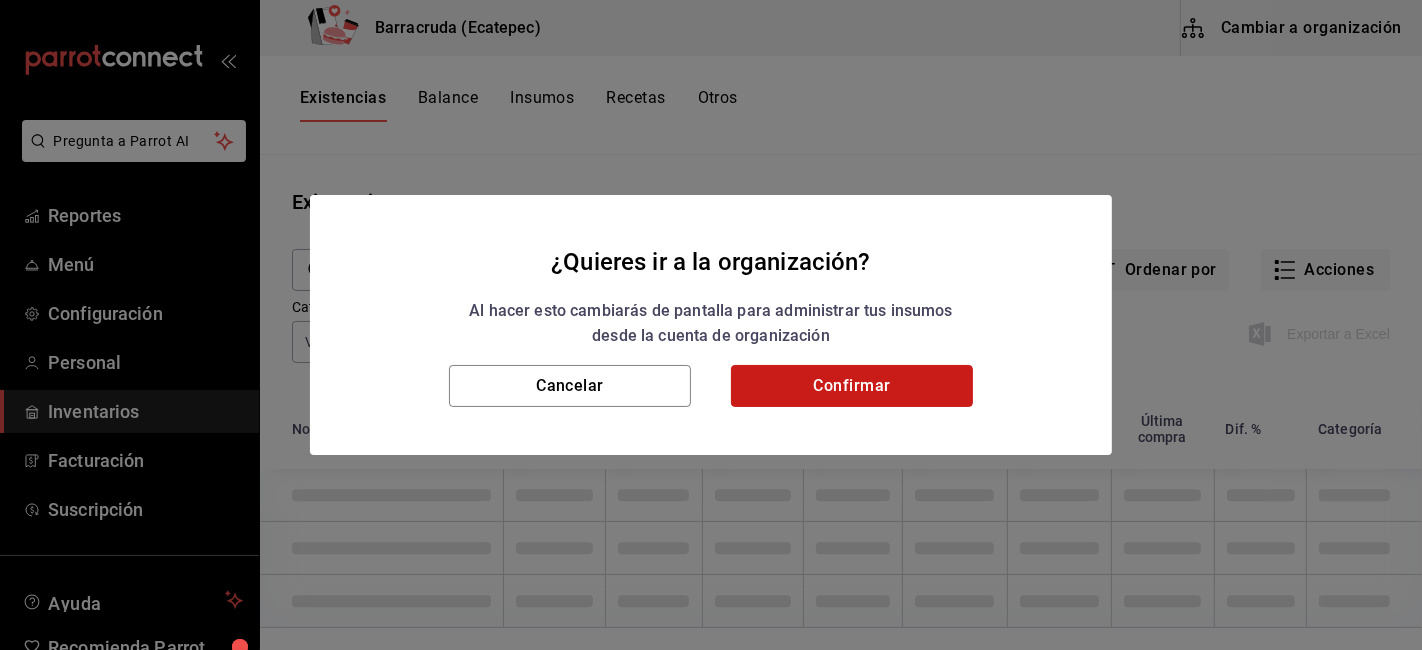 click on "Confirmar" at bounding box center [852, 386] 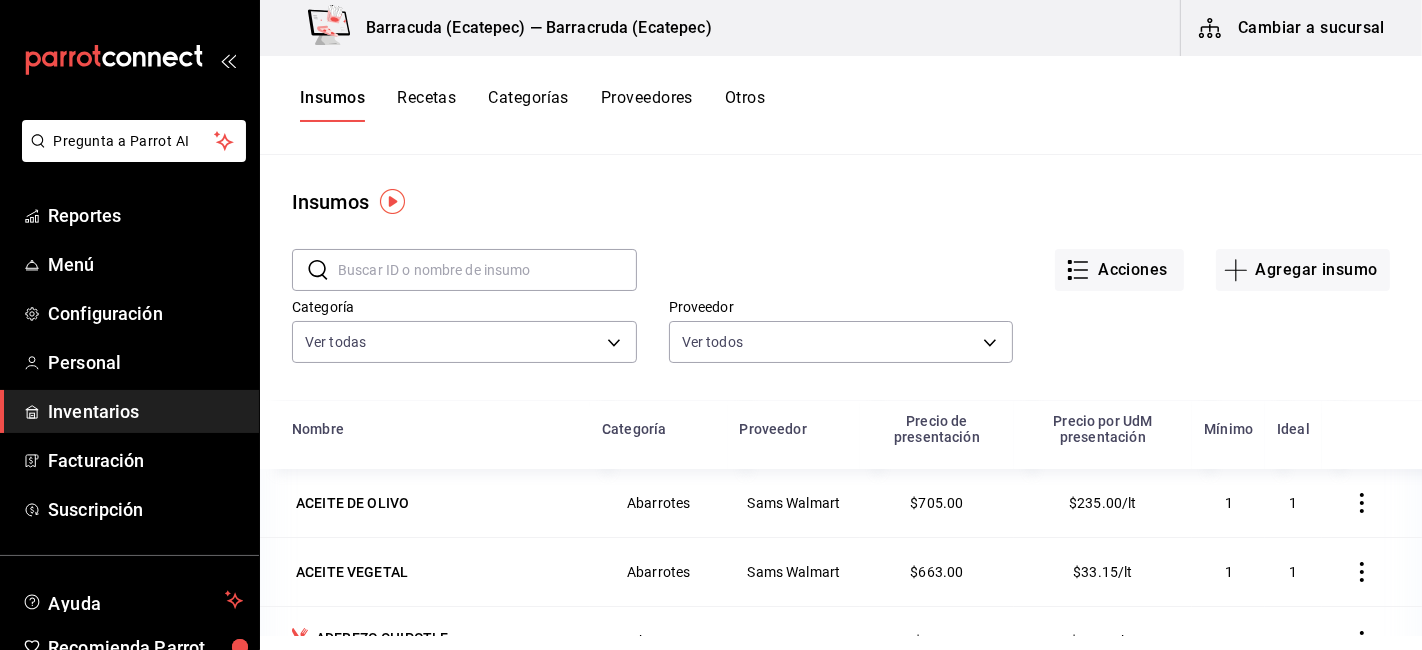 click on "Agregar insumo" at bounding box center (1303, 270) 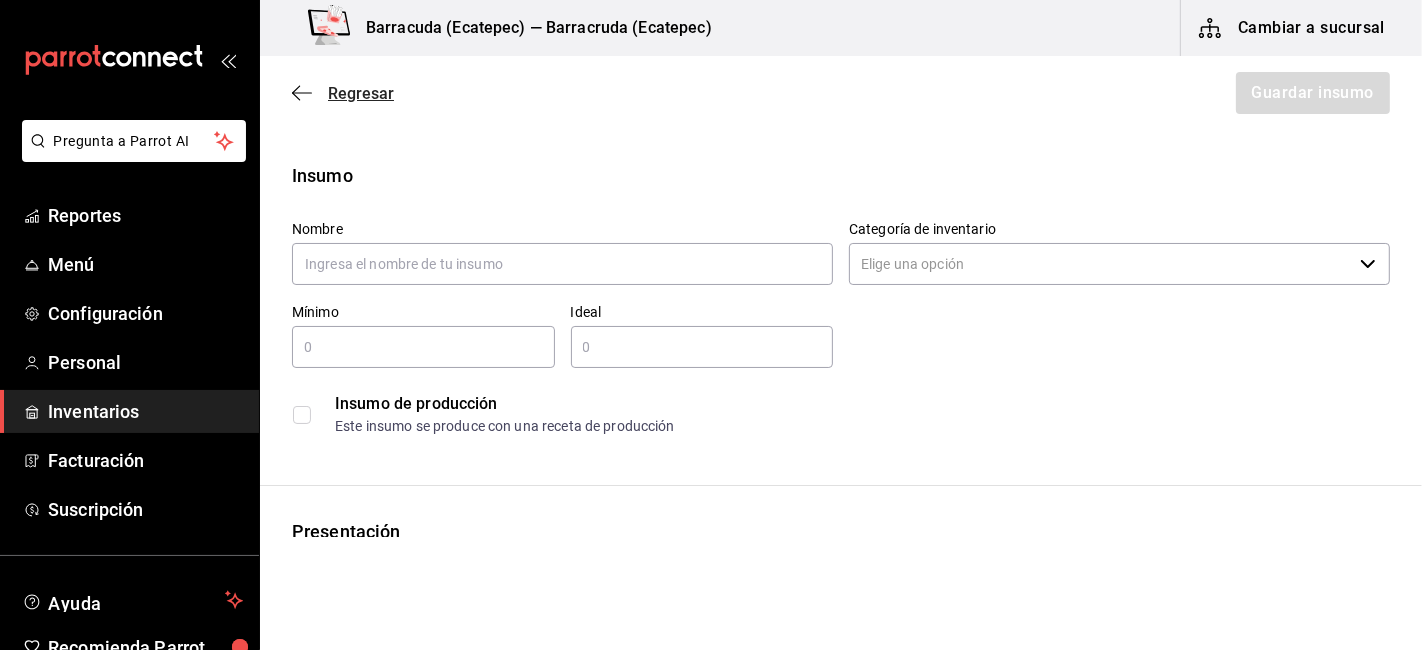 click 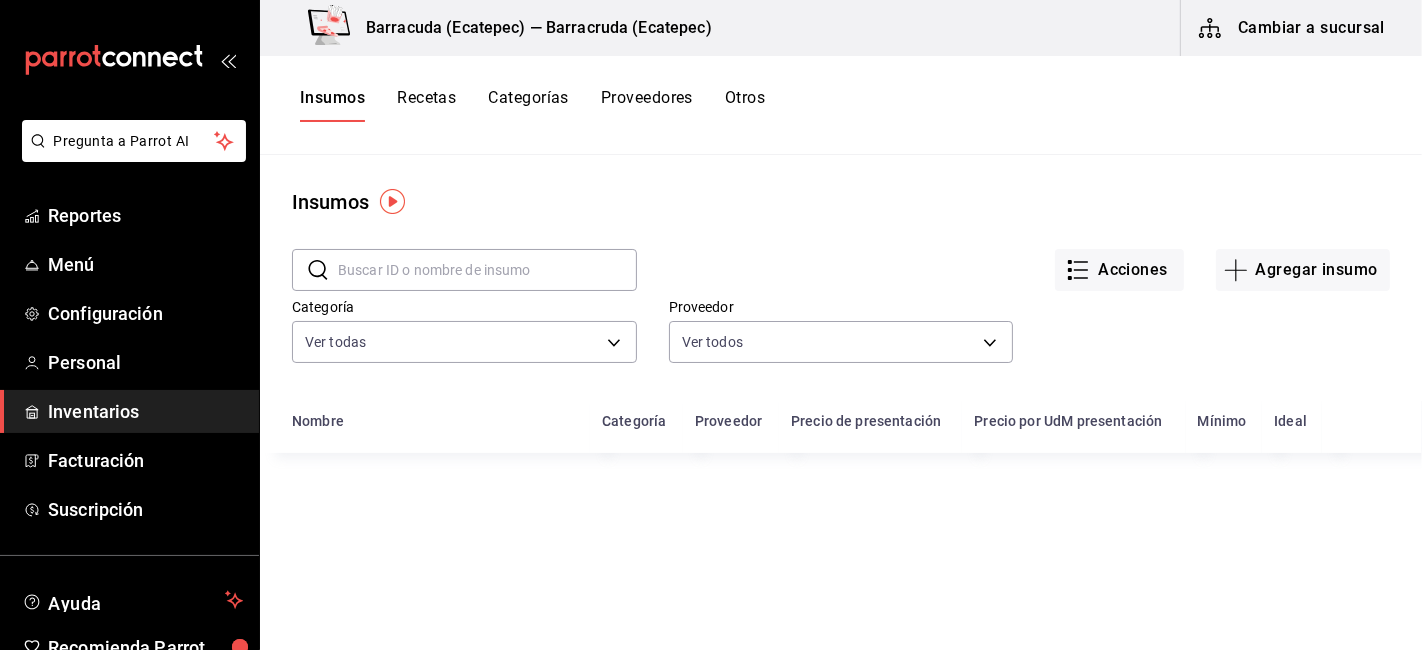 click at bounding box center (487, 270) 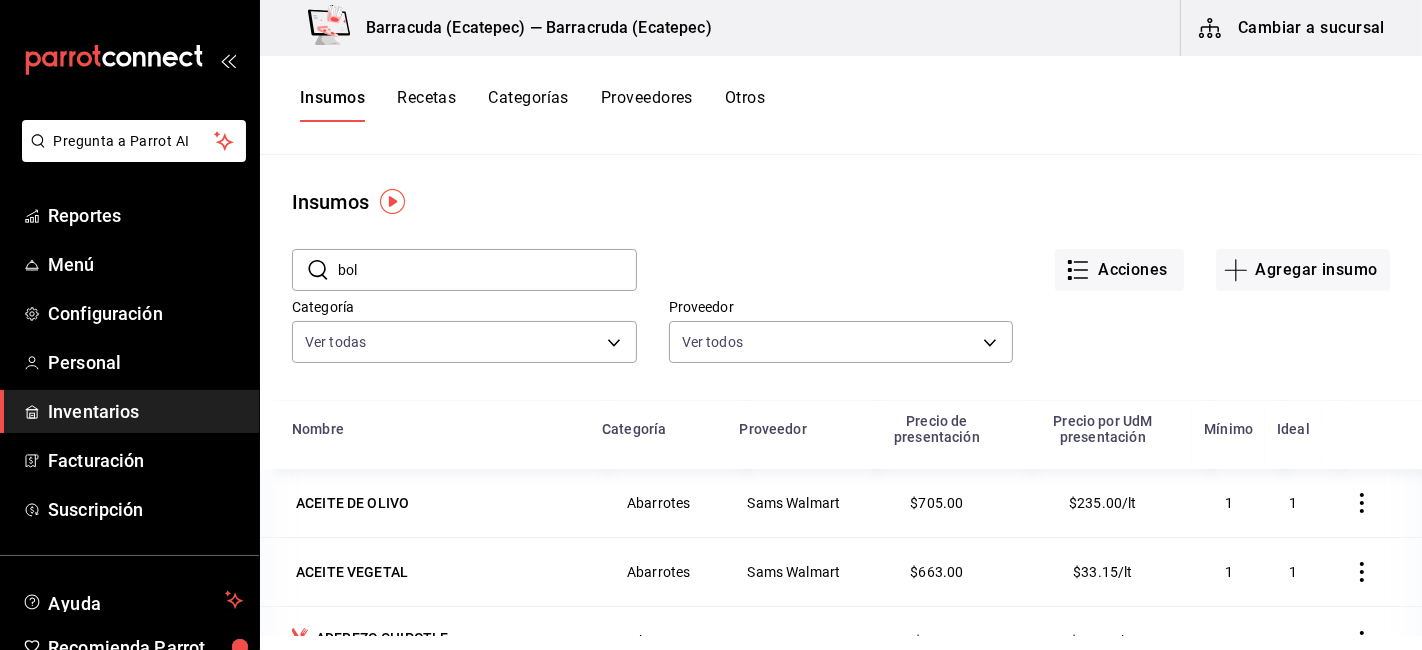 type on "bol" 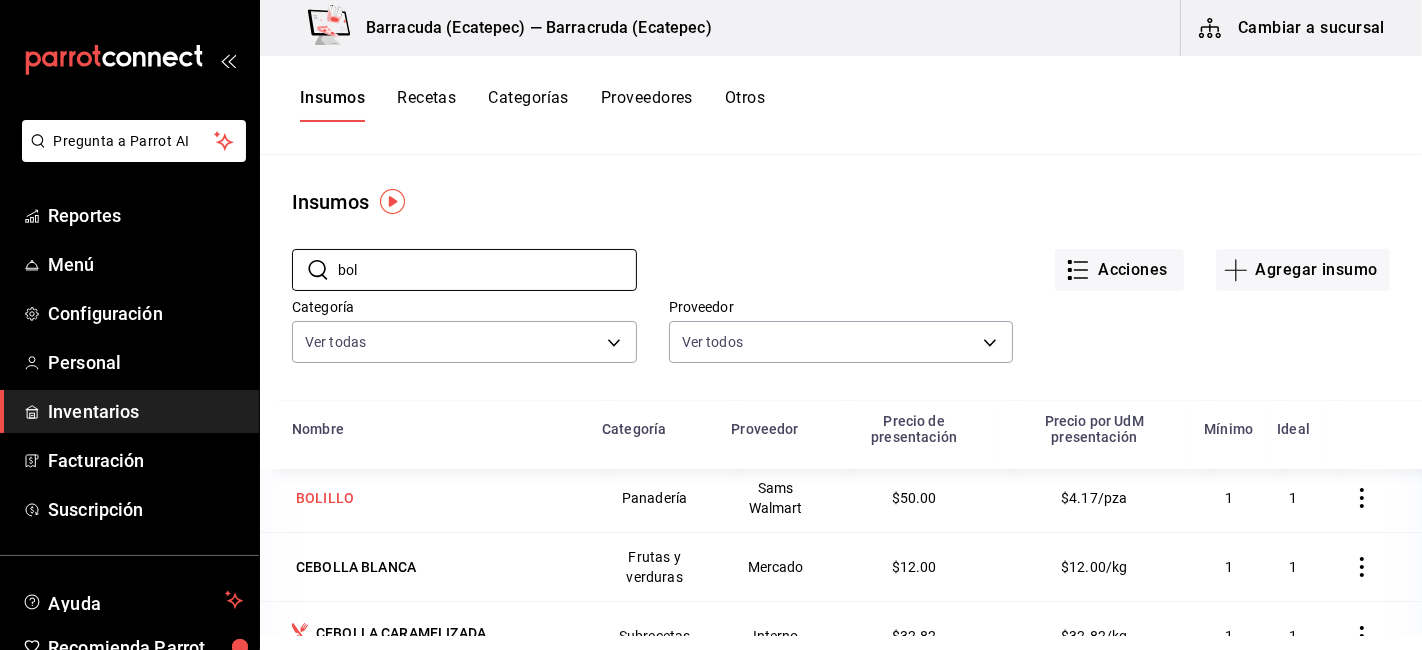scroll, scrollTop: 8, scrollLeft: 0, axis: vertical 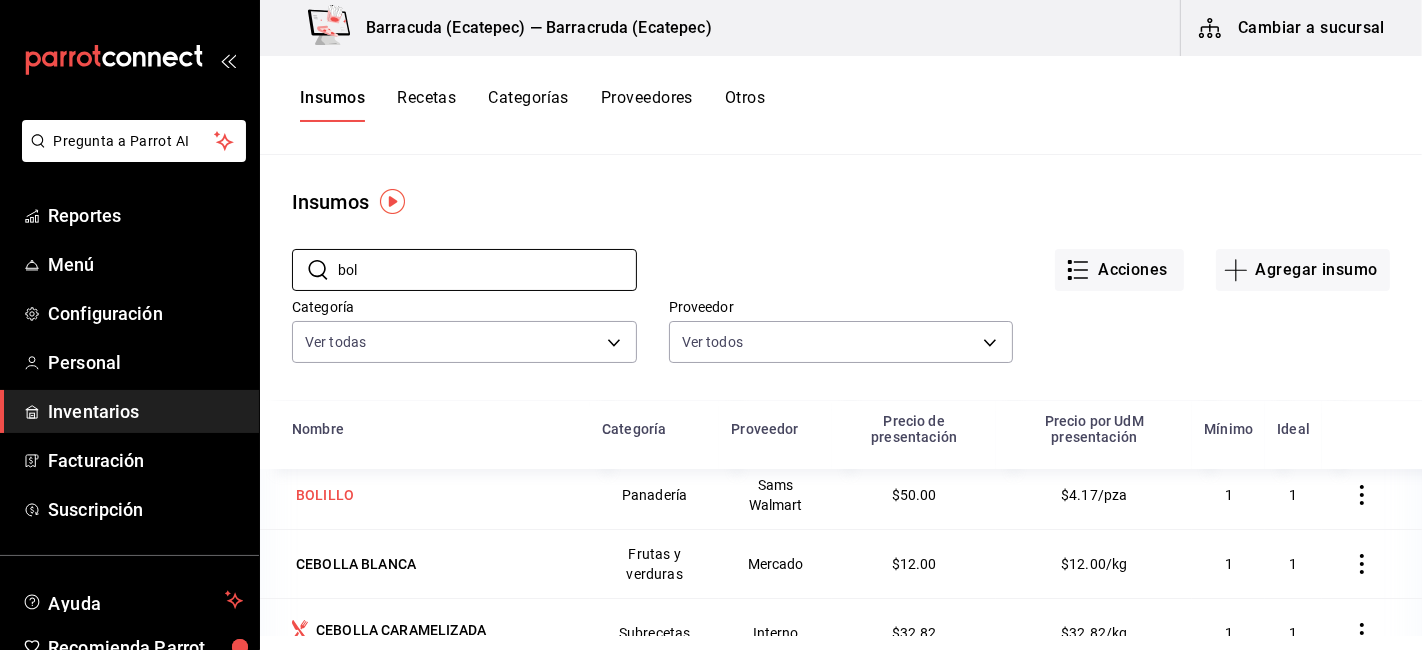 click on "BOLILLO" at bounding box center [425, 495] 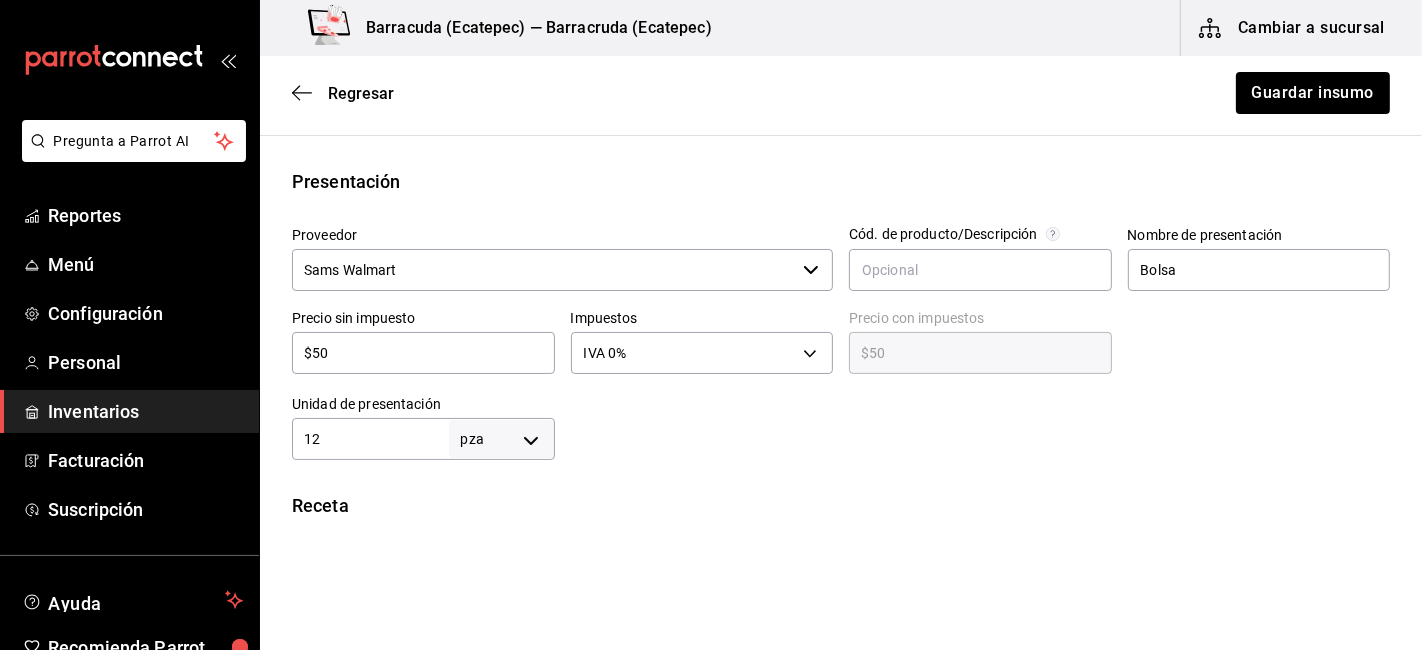 scroll, scrollTop: 444, scrollLeft: 0, axis: vertical 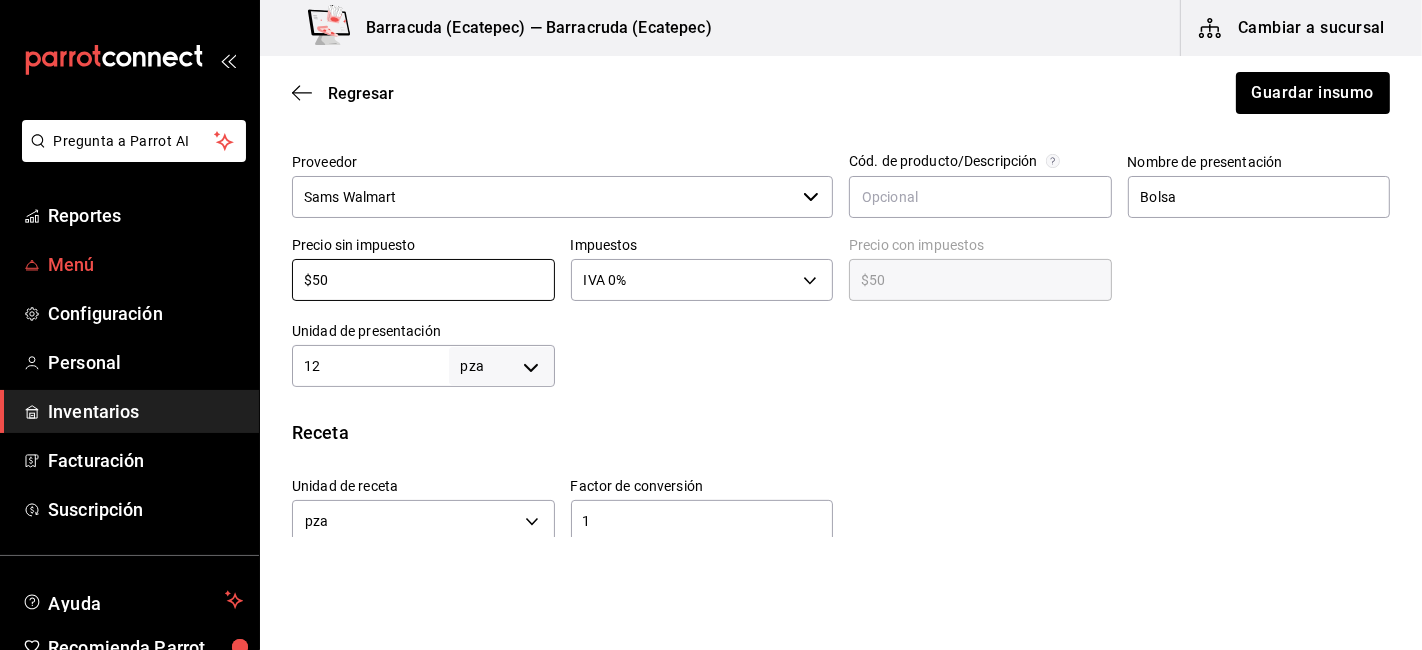 drag, startPoint x: 425, startPoint y: 272, endPoint x: 196, endPoint y: 281, distance: 229.17679 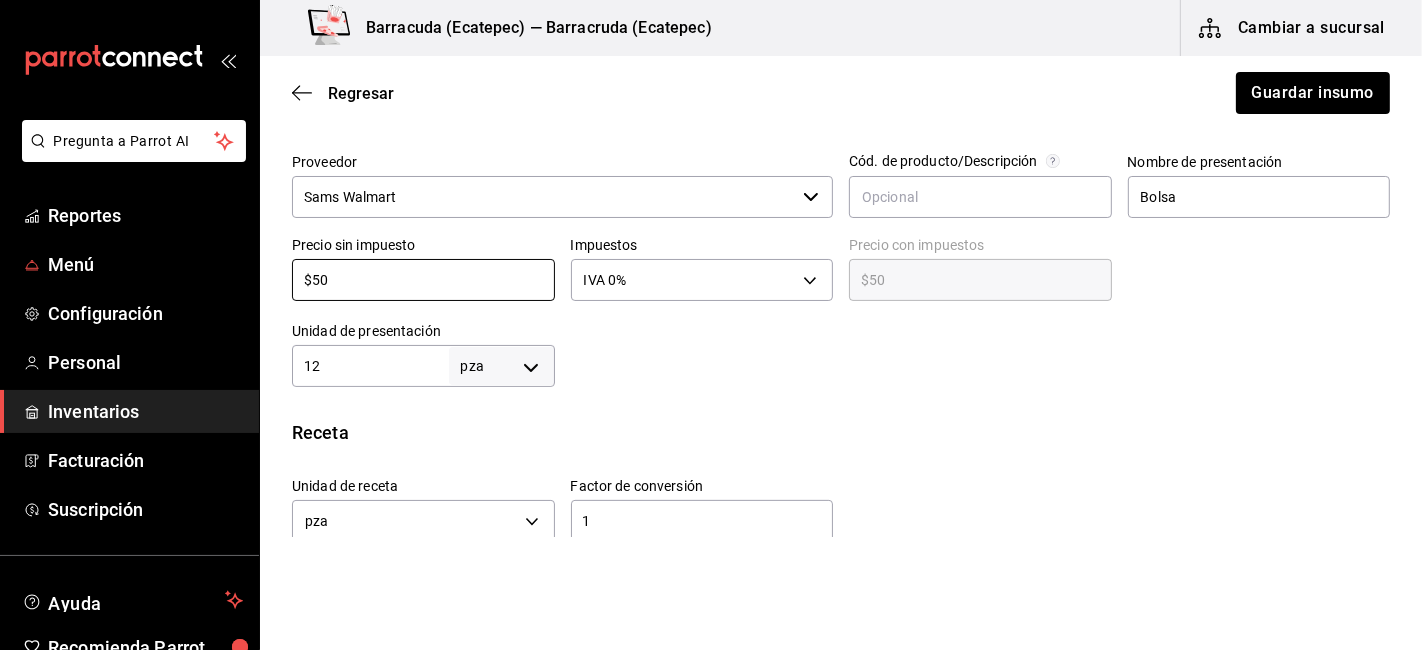 type on "$3" 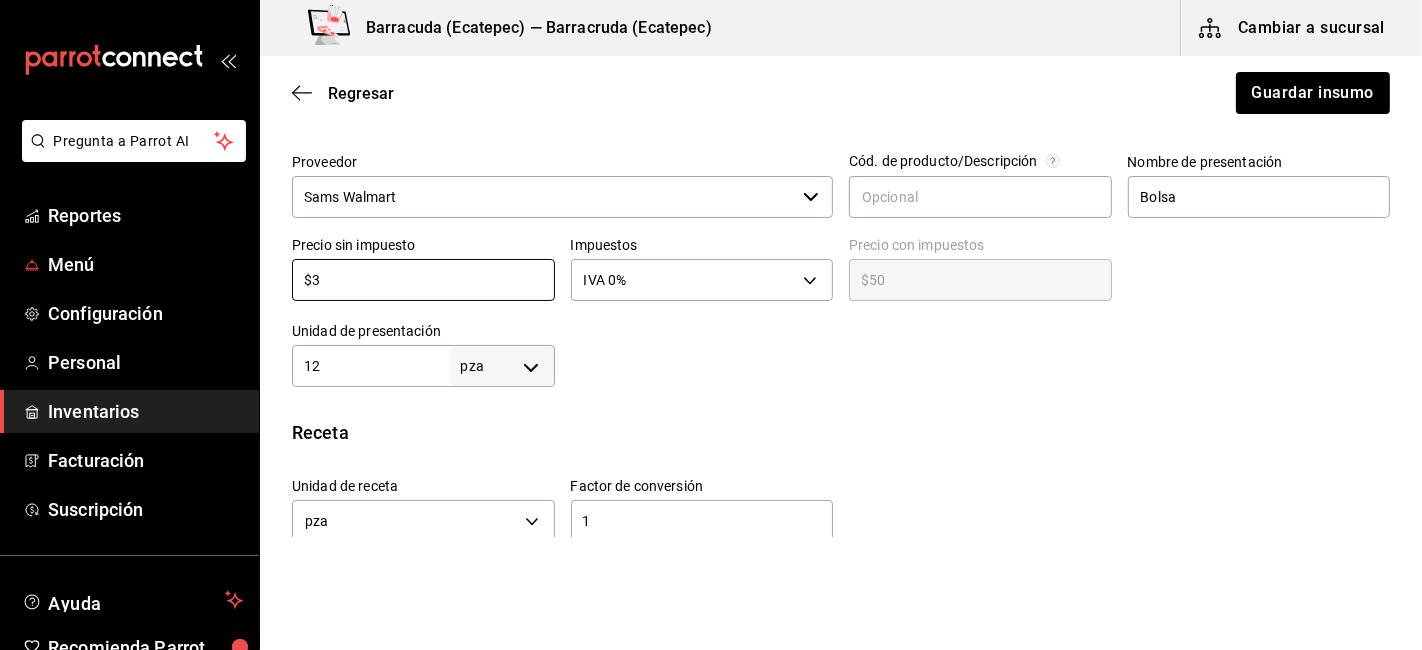 type on "$3.00" 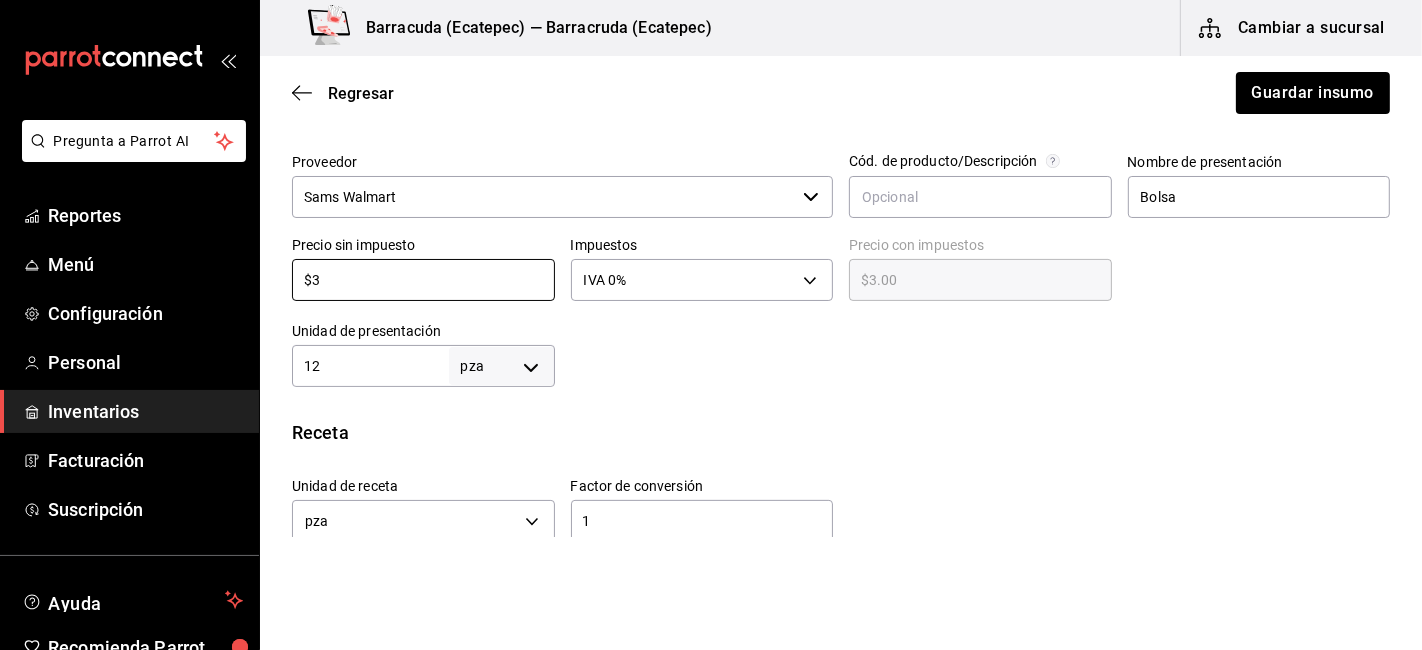 type on "$3" 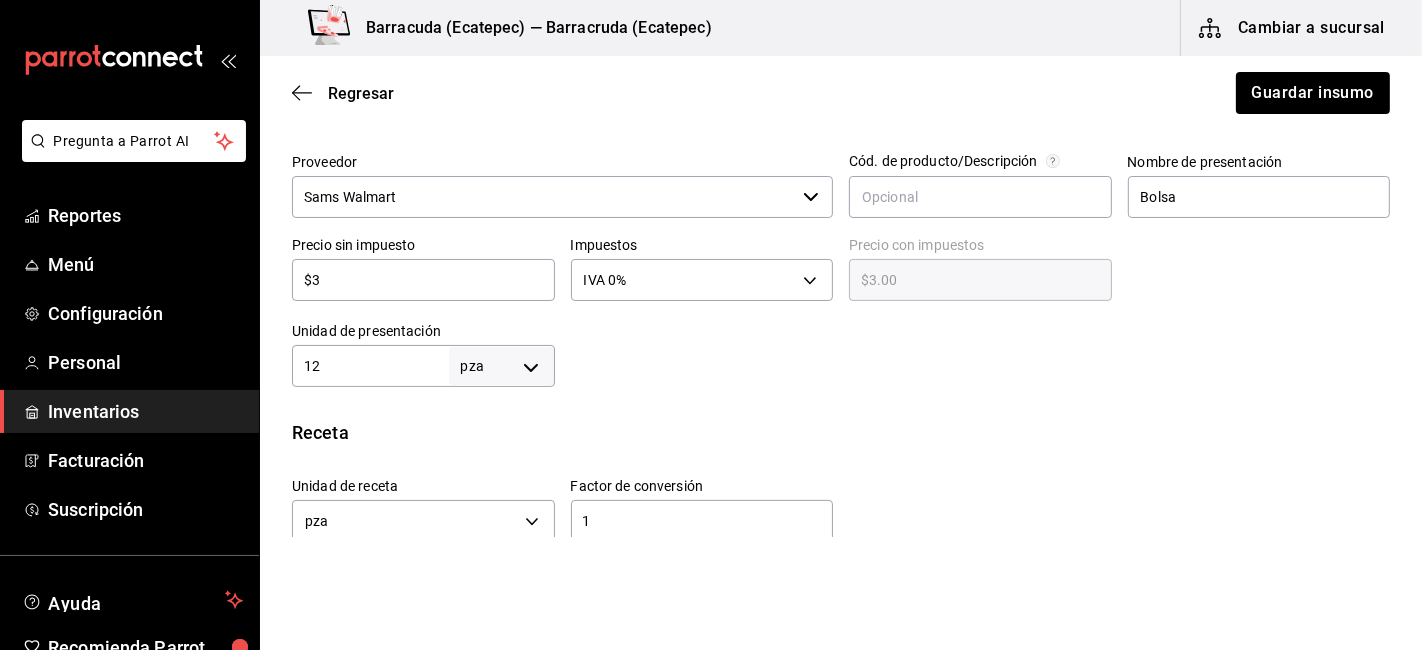 type on "1" 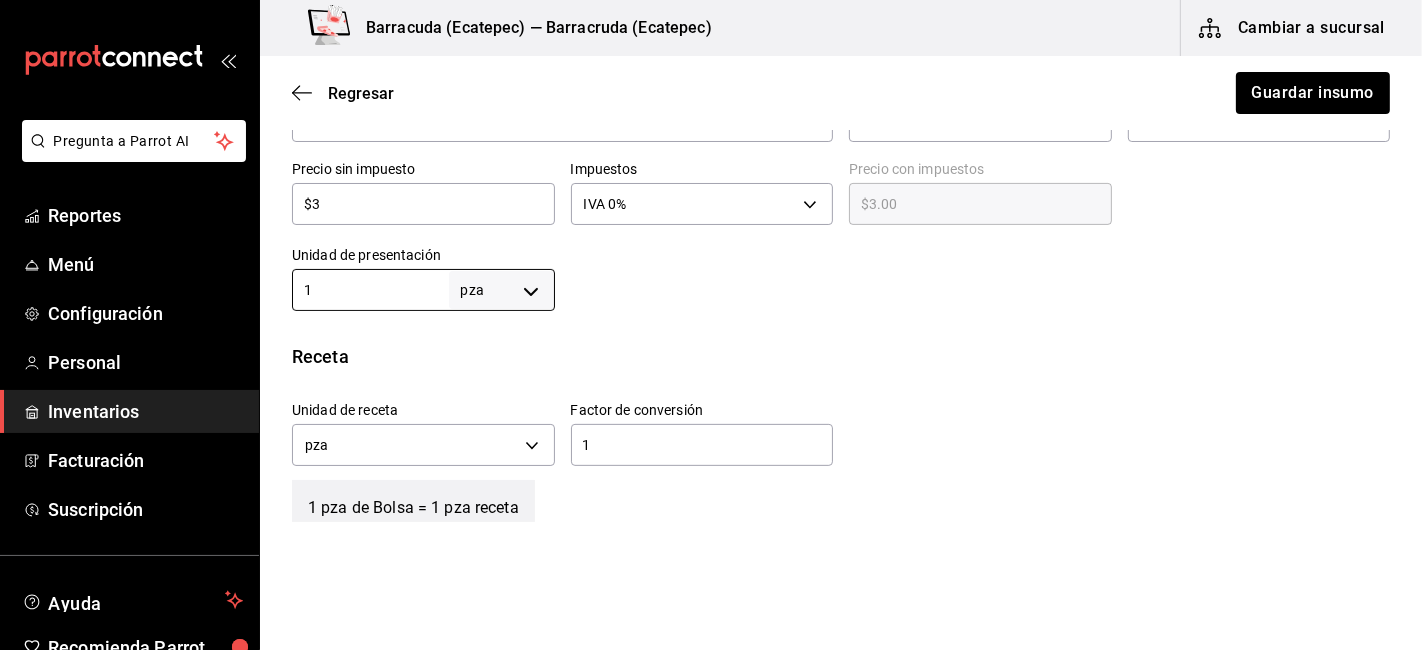 scroll, scrollTop: 555, scrollLeft: 0, axis: vertical 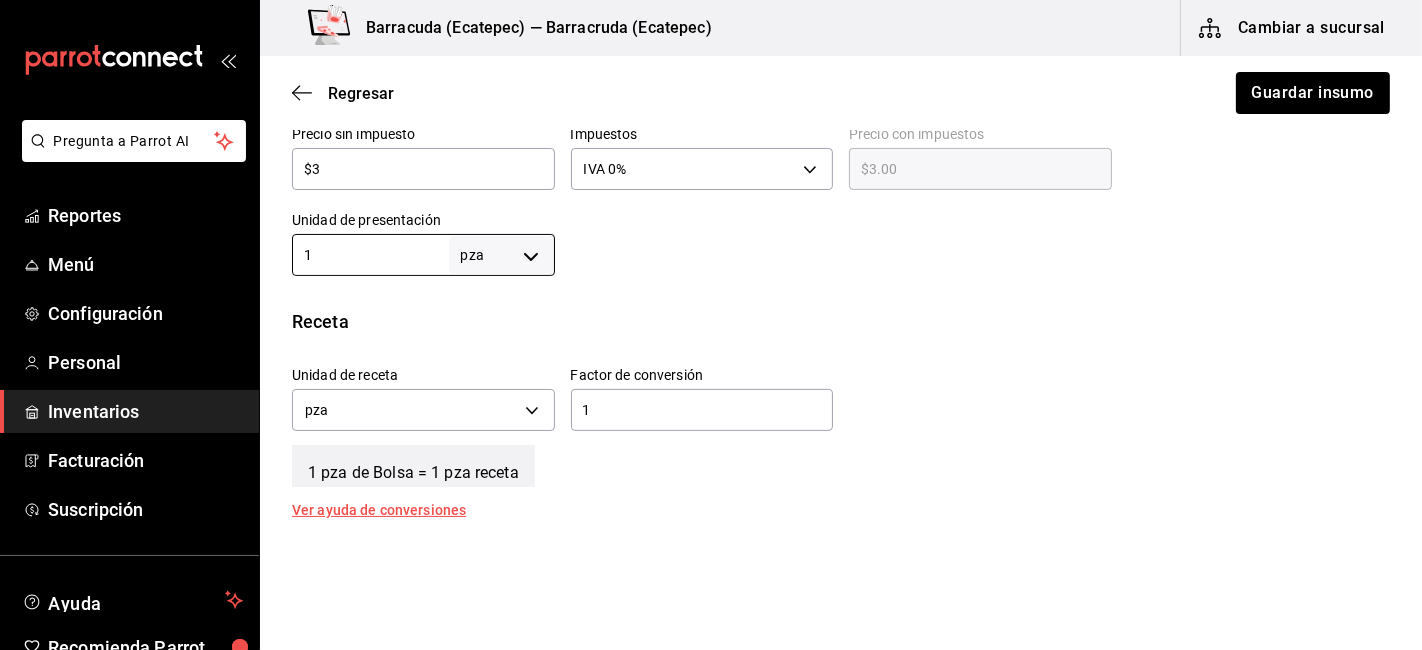type on "1" 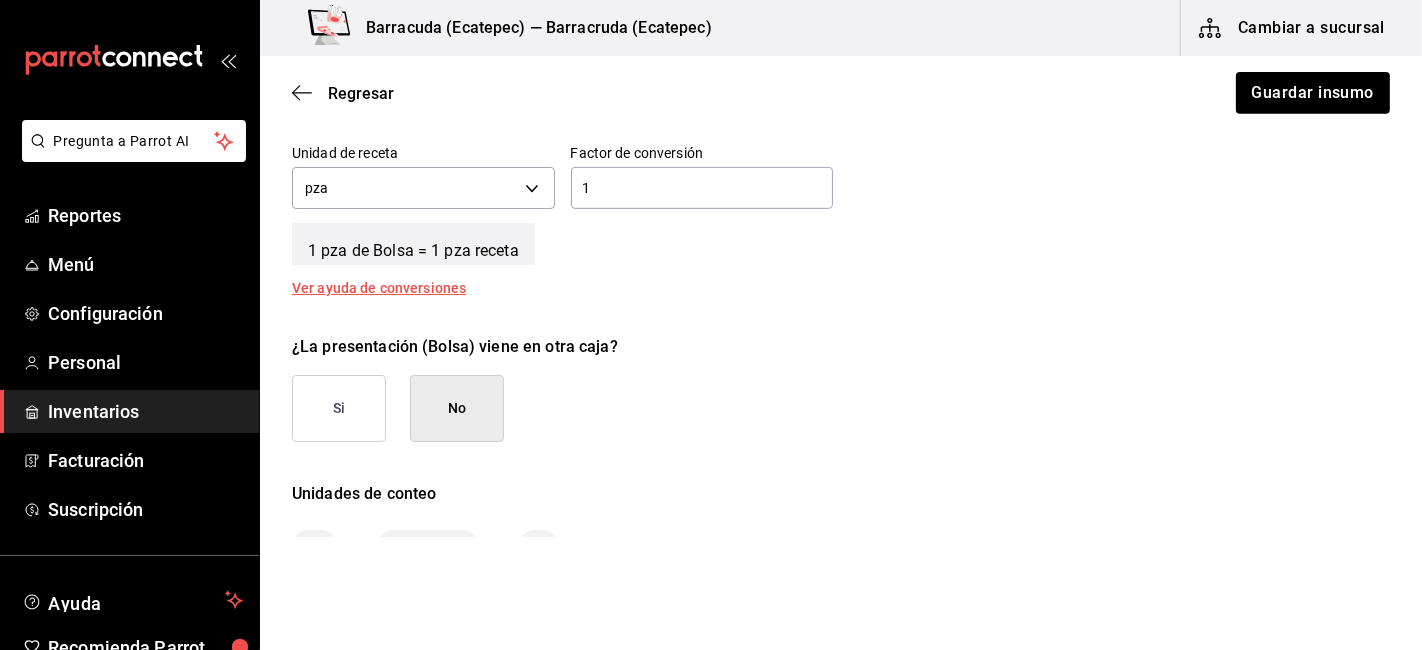 scroll, scrollTop: 333, scrollLeft: 0, axis: vertical 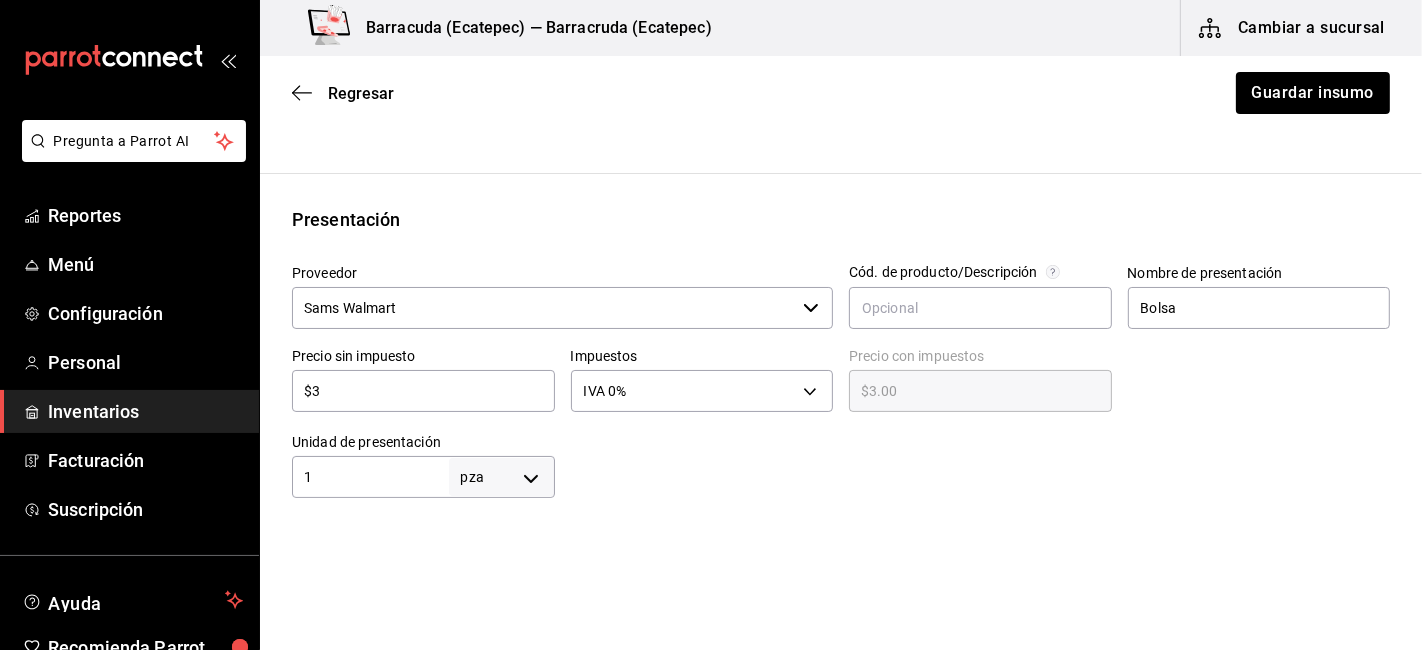 click on "Sams Walmart" at bounding box center [543, 308] 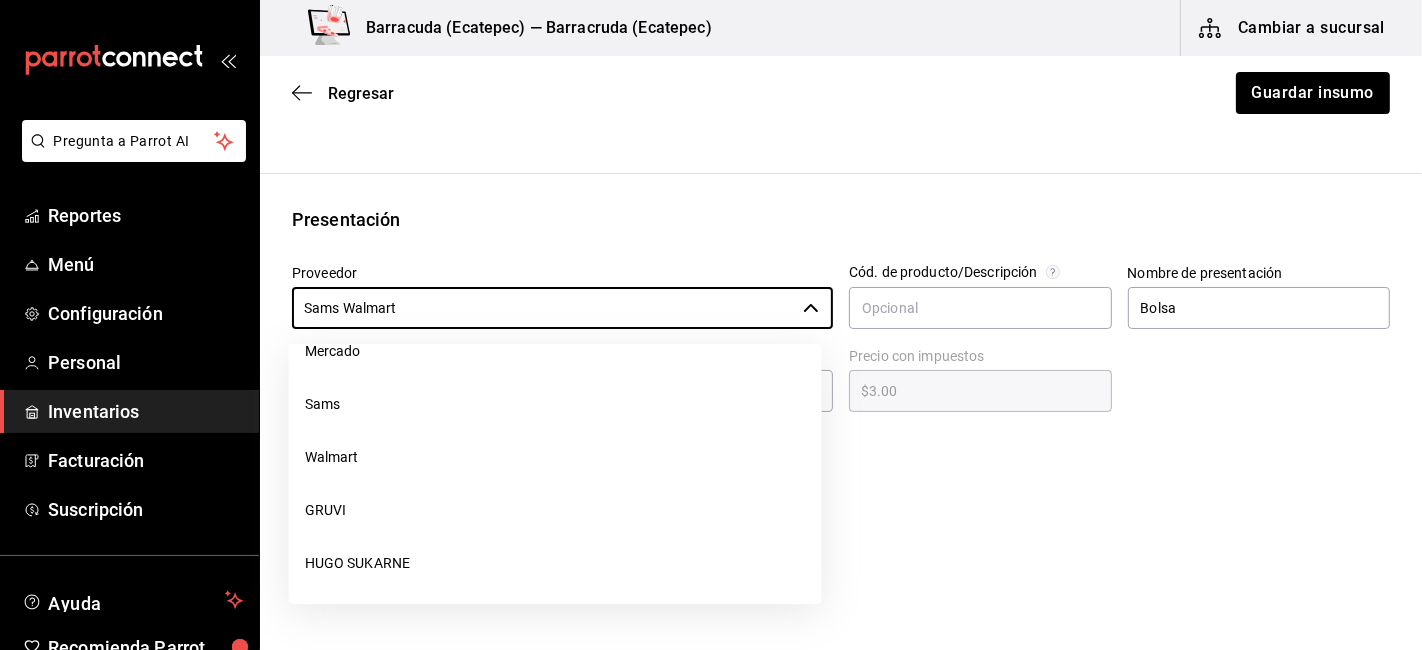 scroll, scrollTop: 888, scrollLeft: 0, axis: vertical 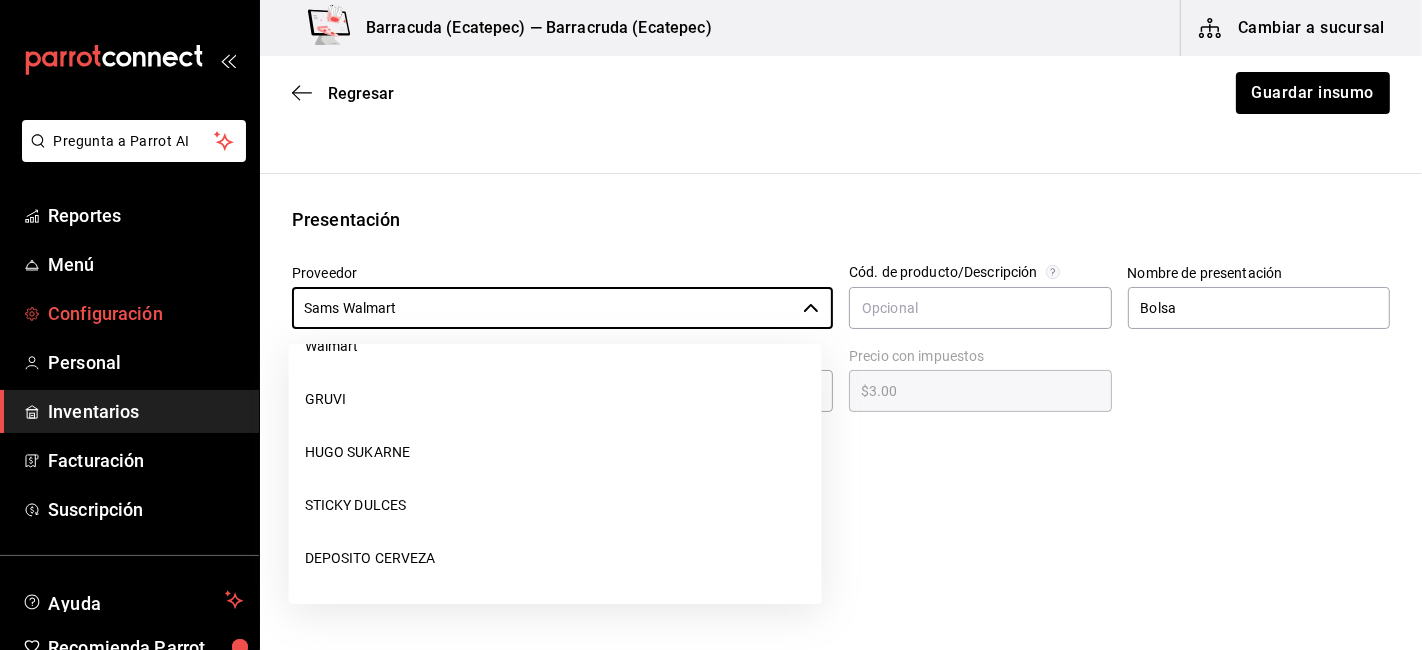 drag, startPoint x: 480, startPoint y: 306, endPoint x: 24, endPoint y: 292, distance: 456.21487 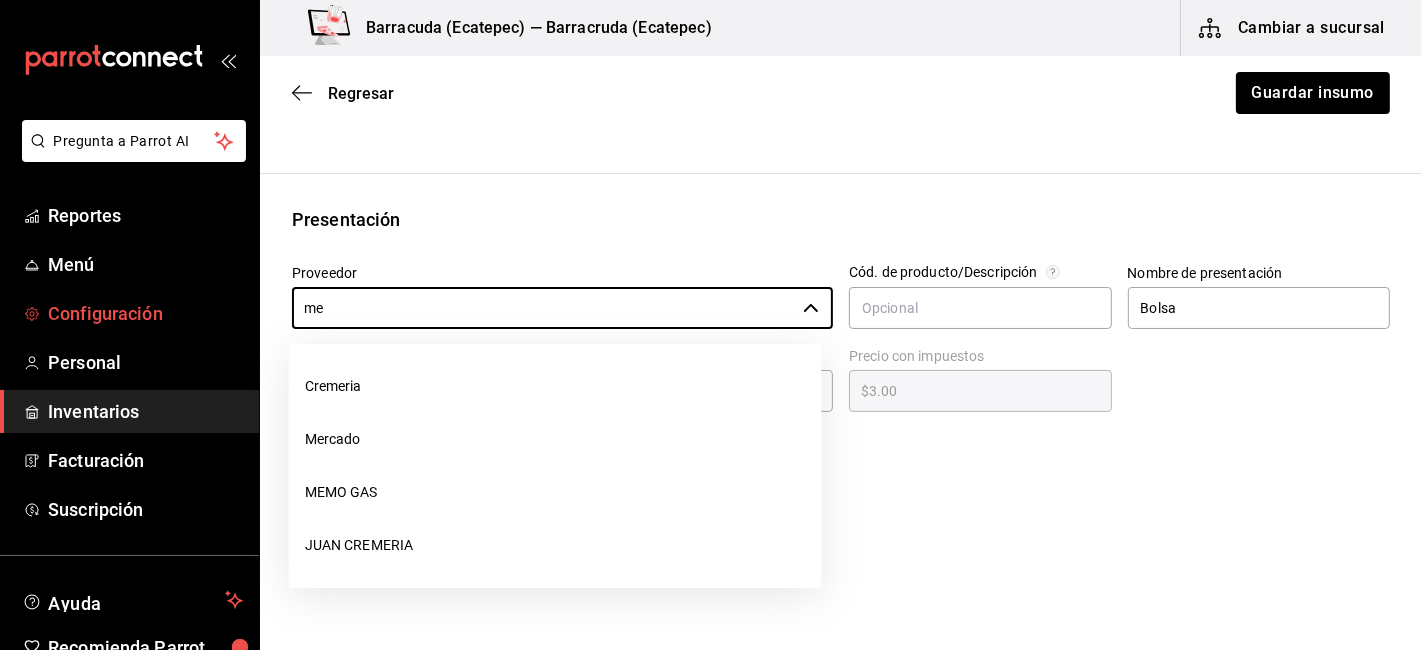 scroll, scrollTop: 0, scrollLeft: 0, axis: both 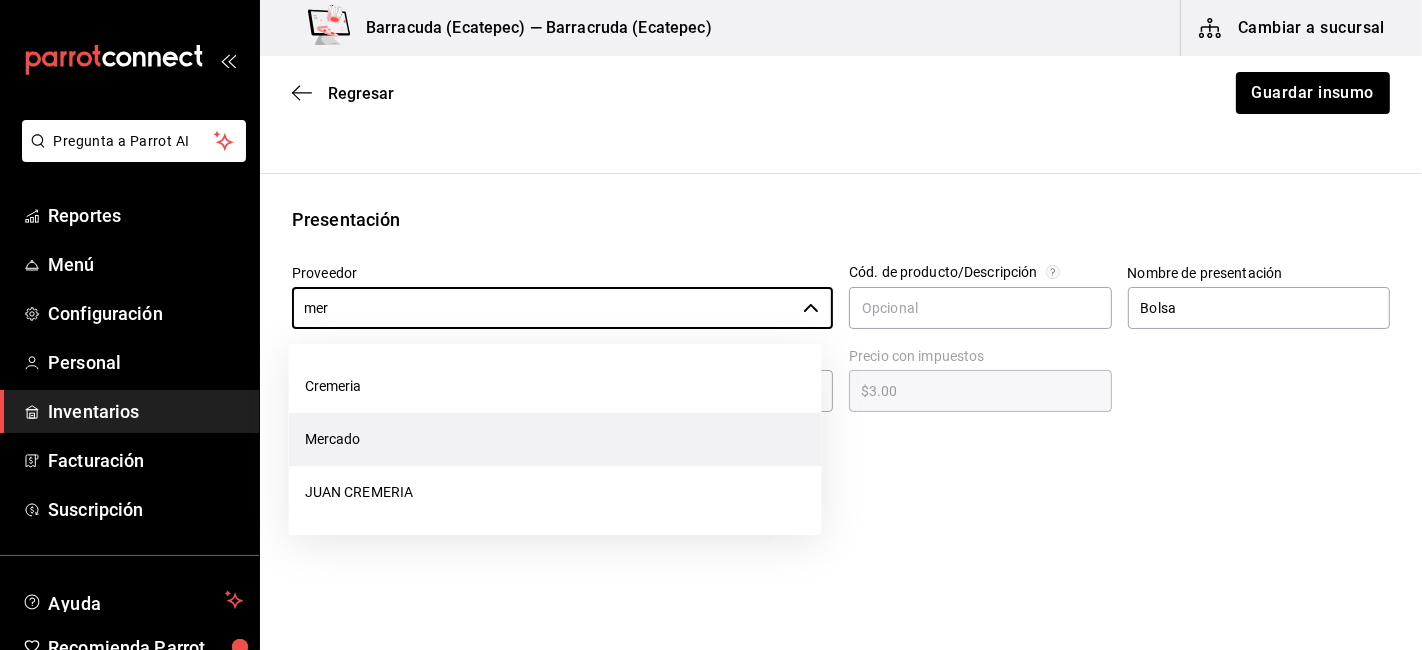 click on "Mercado" at bounding box center (555, 439) 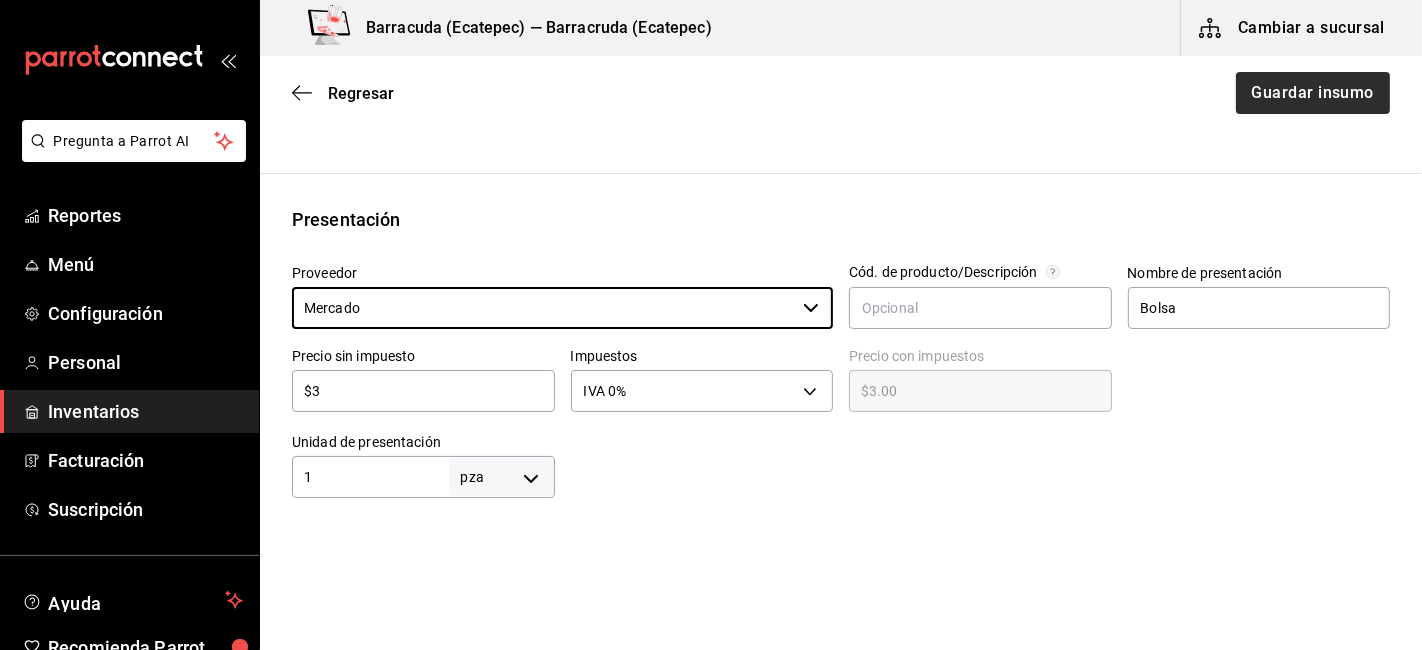 type on "Mercado" 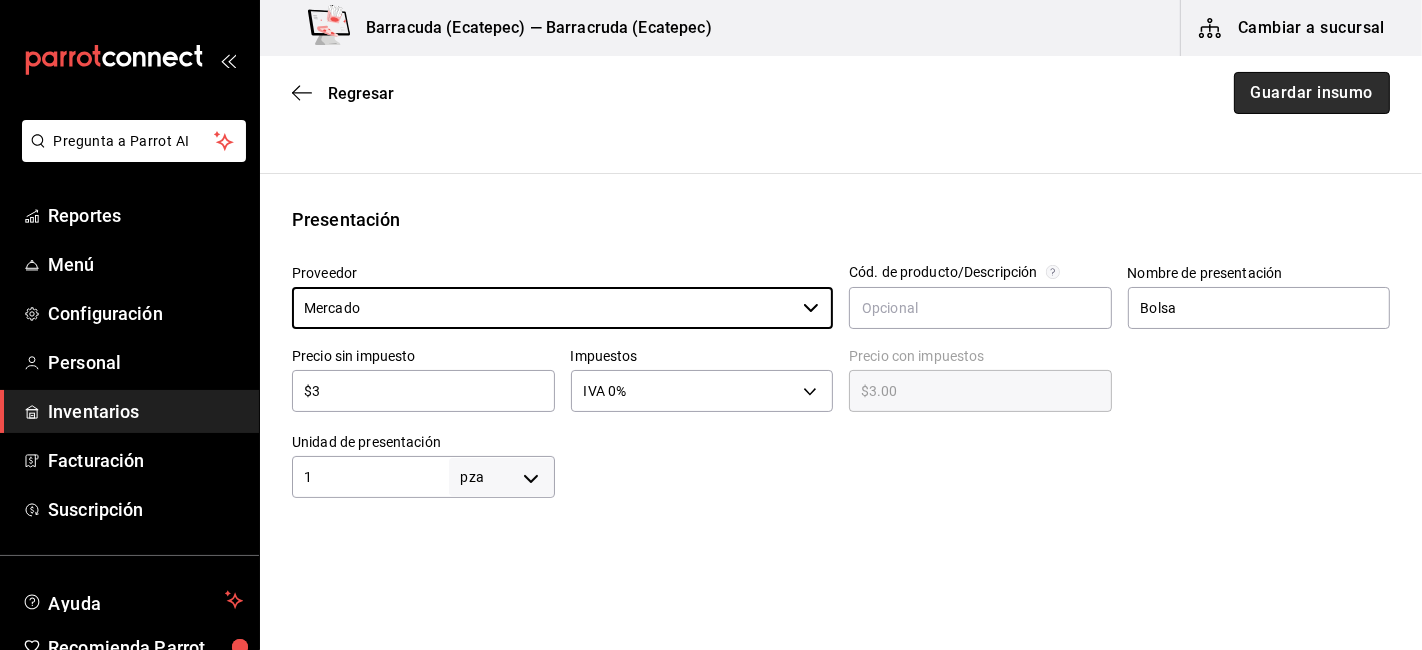 click on "Guardar insumo" at bounding box center [1312, 93] 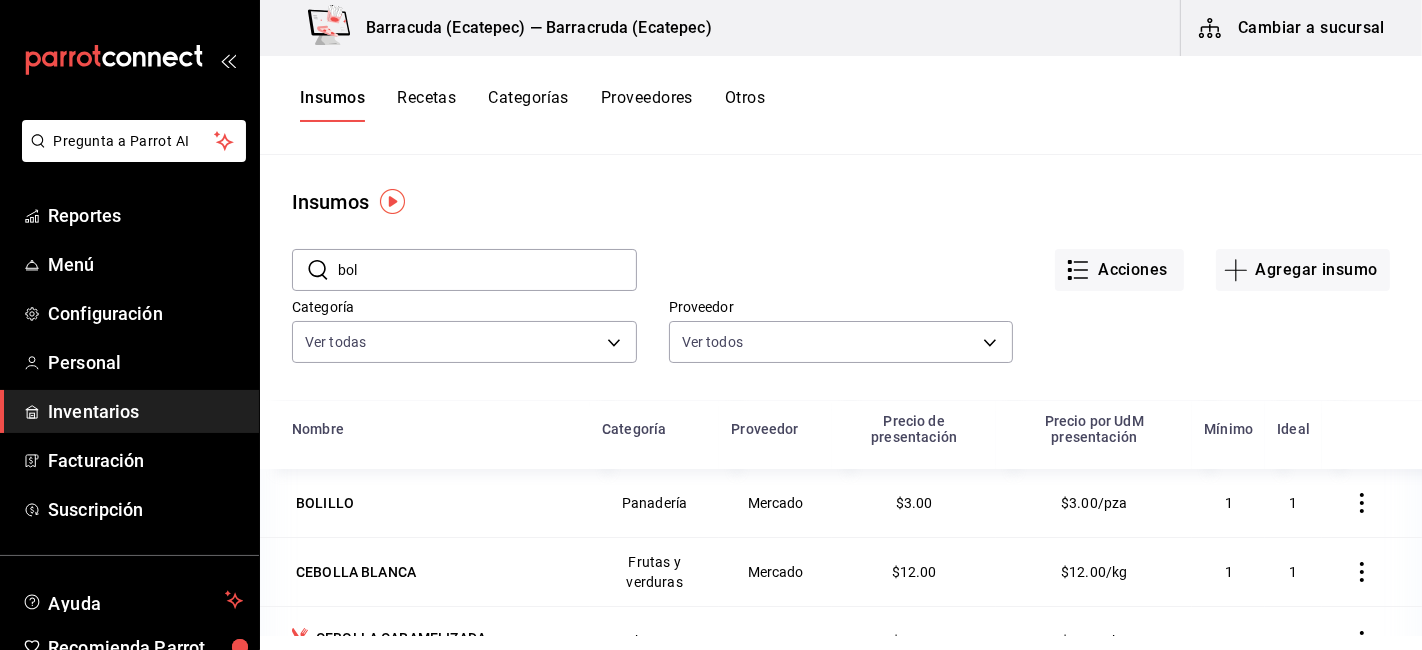 click on "bol" at bounding box center [487, 270] 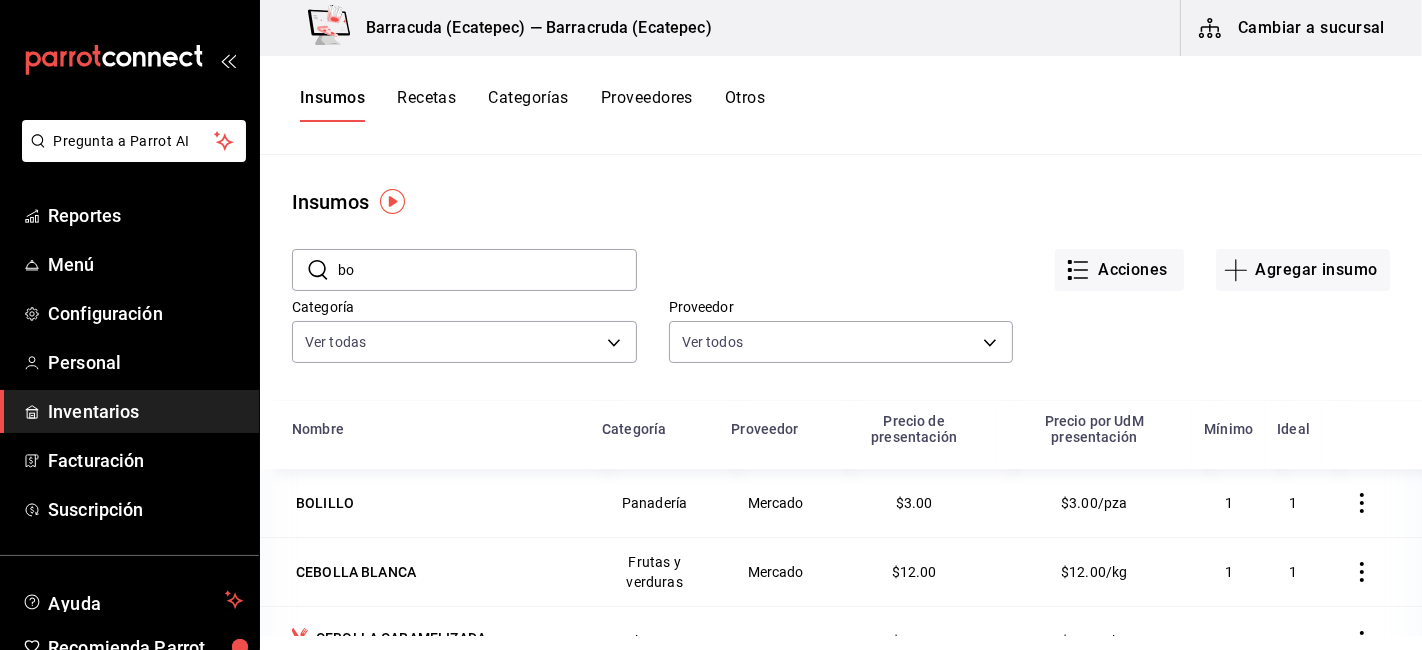 type on "b" 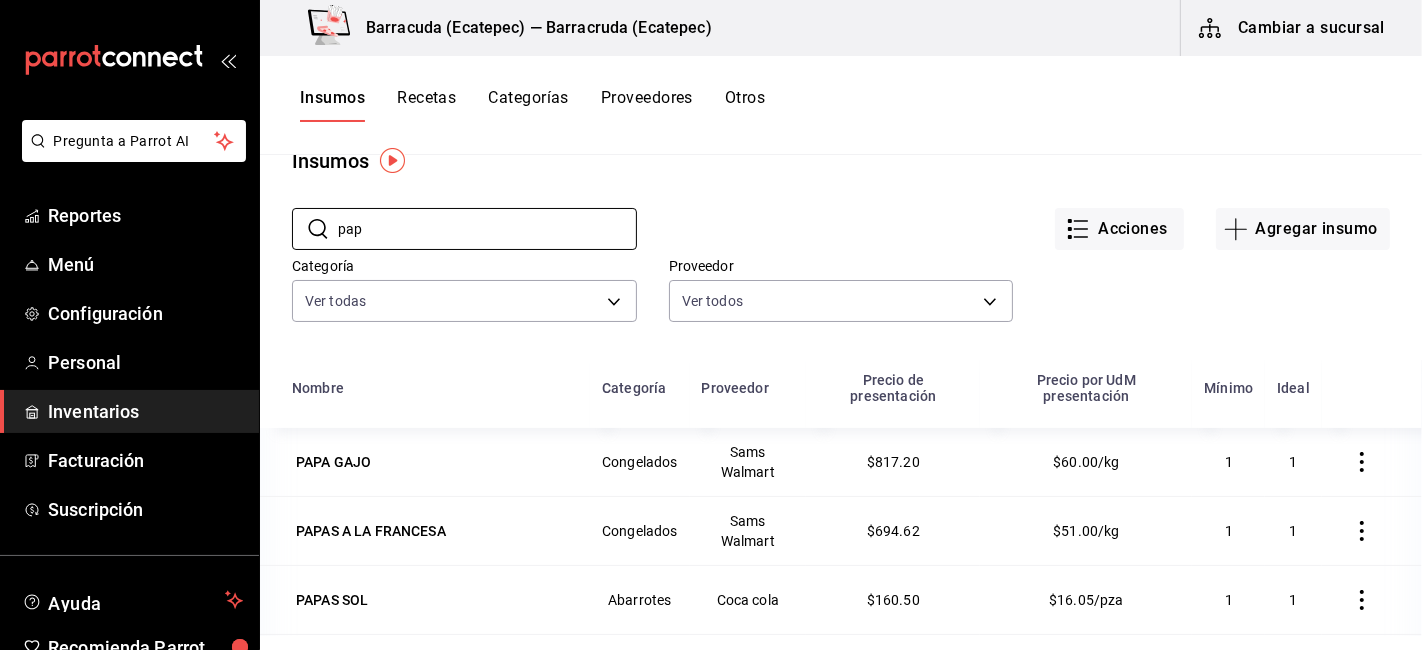 scroll, scrollTop: 0, scrollLeft: 0, axis: both 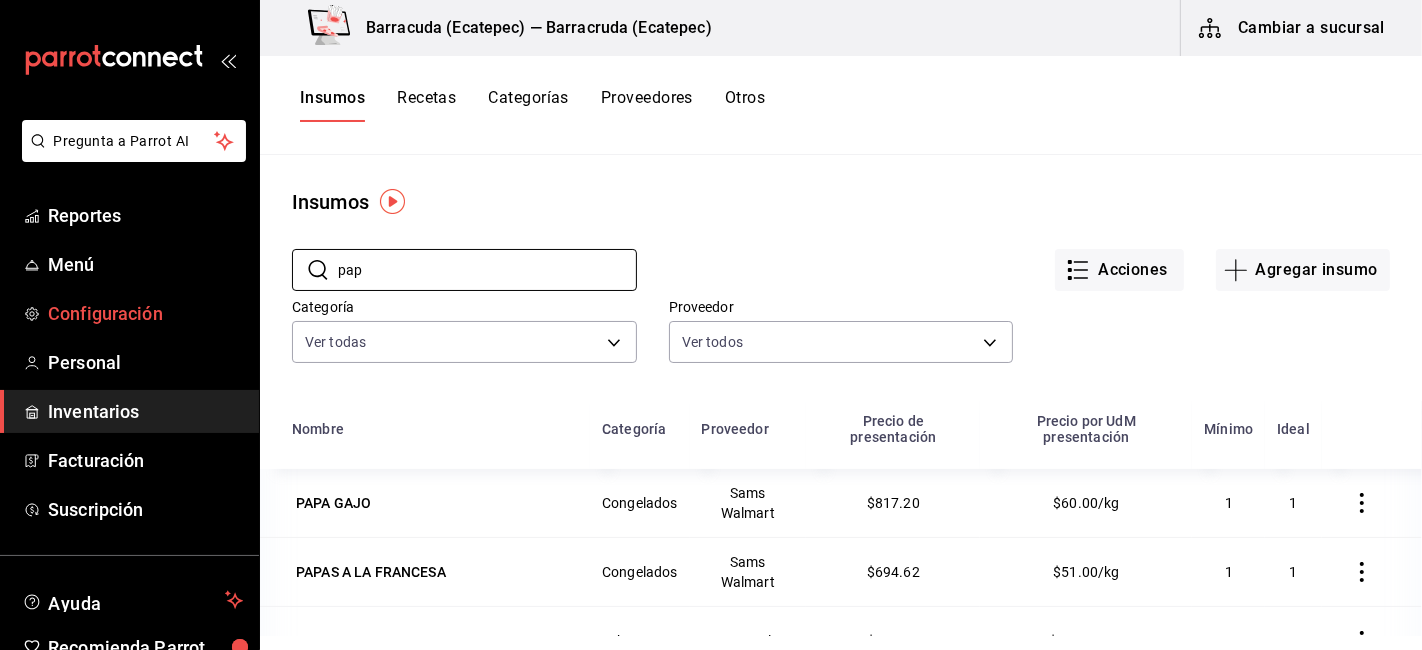drag, startPoint x: 386, startPoint y: 284, endPoint x: 217, endPoint y: 310, distance: 170.9883 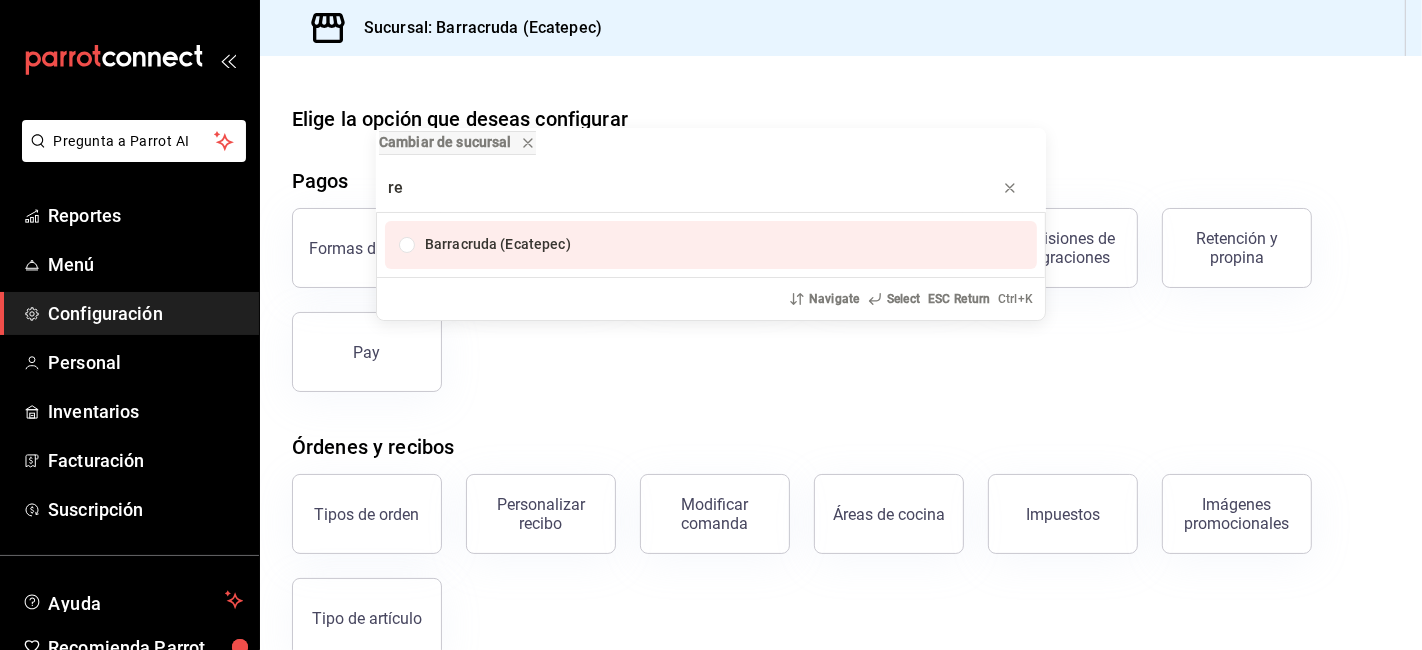 type on "r" 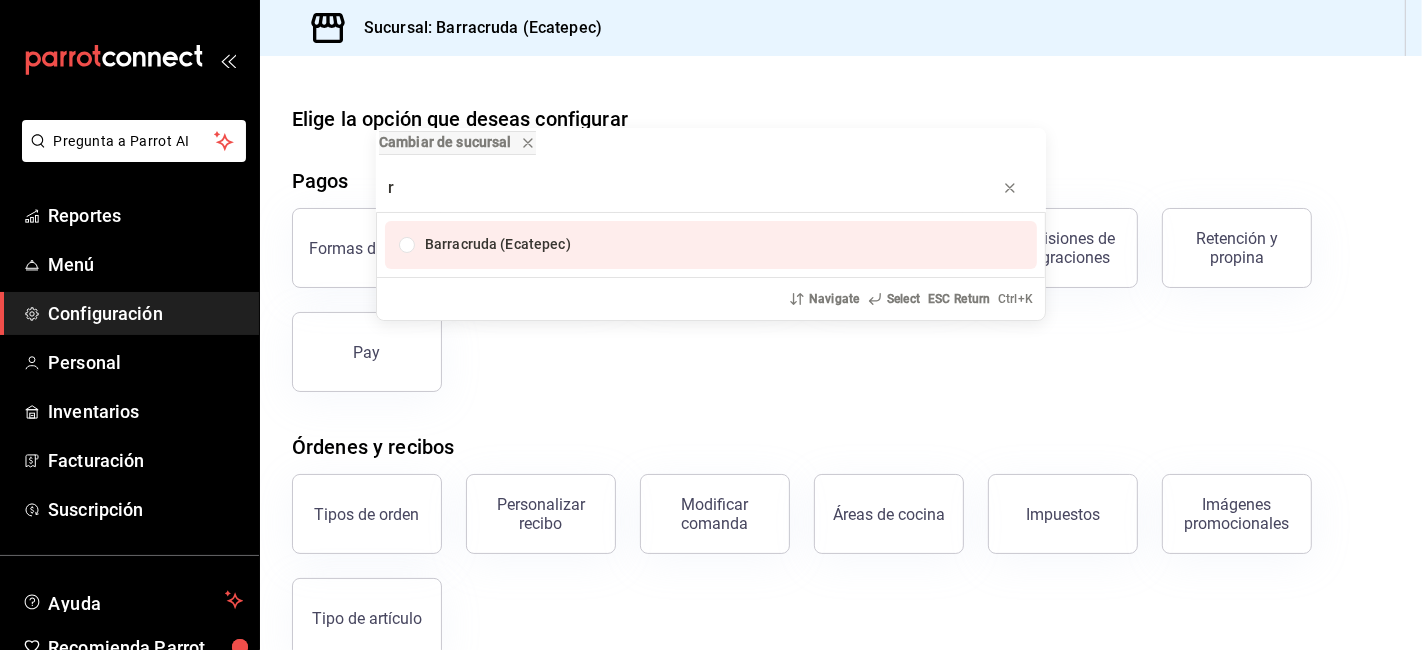 type 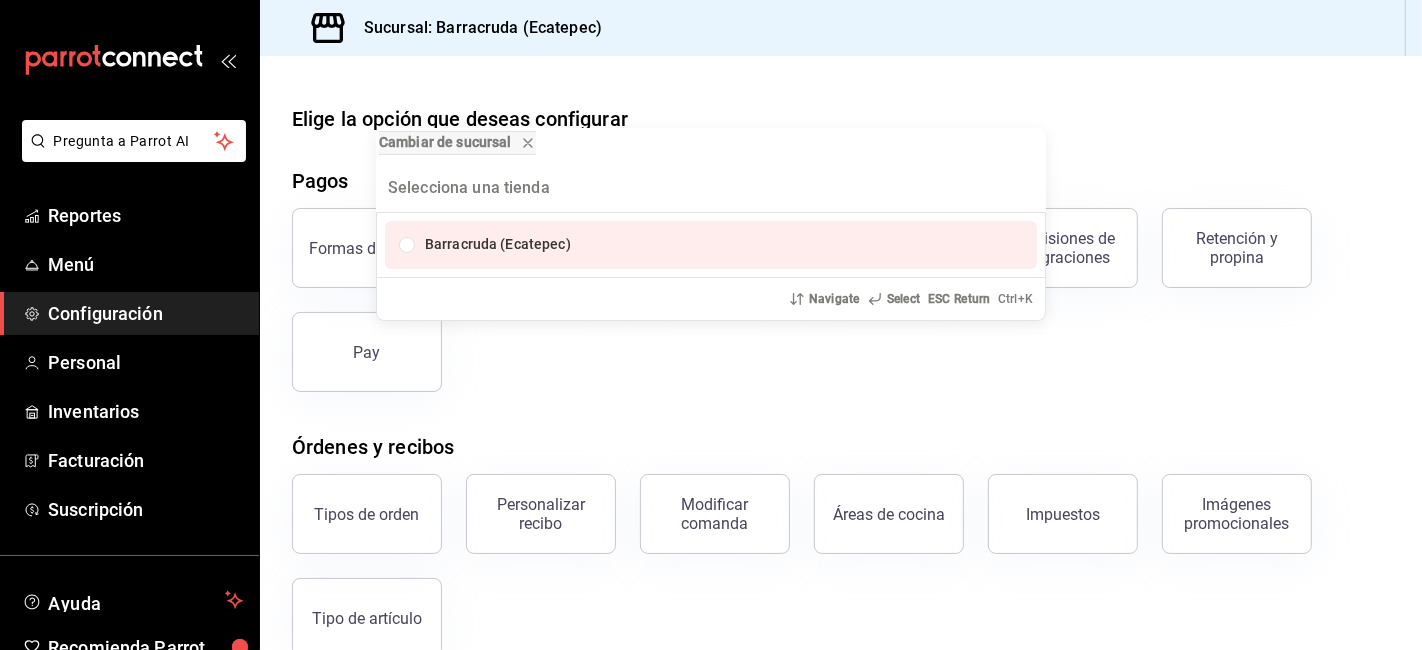 click on "Cambiar de sucursal Barracruda ([CITY]) Navigate Select ESC Return Ctrl+ K" at bounding box center [711, 325] 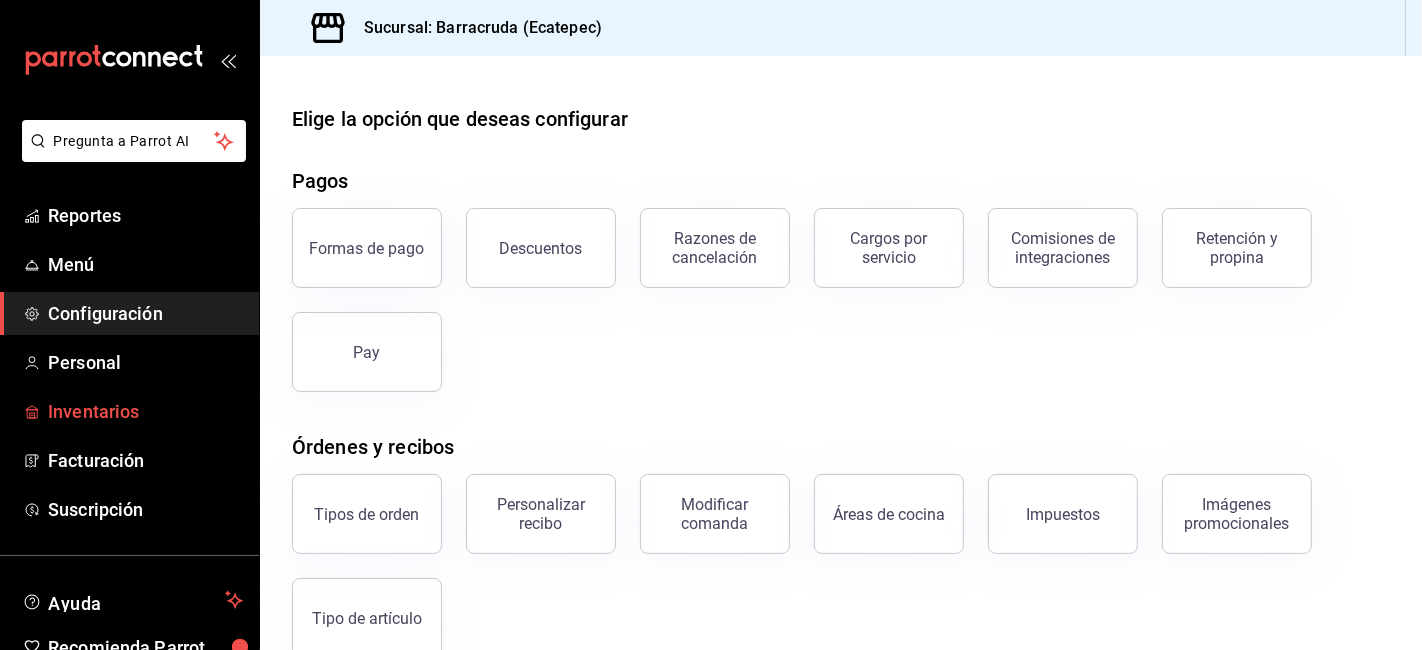 click on "Inventarios" at bounding box center (145, 411) 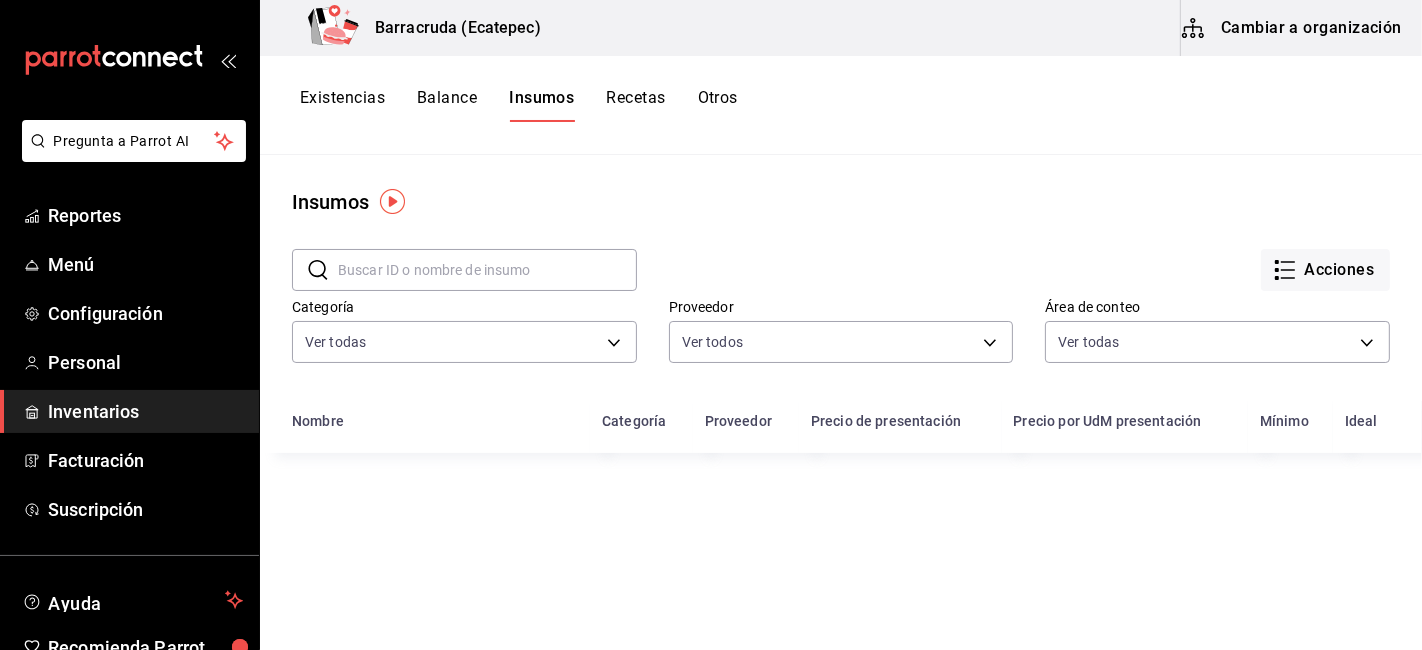 click on "Cambiar a organización" at bounding box center [1293, 28] 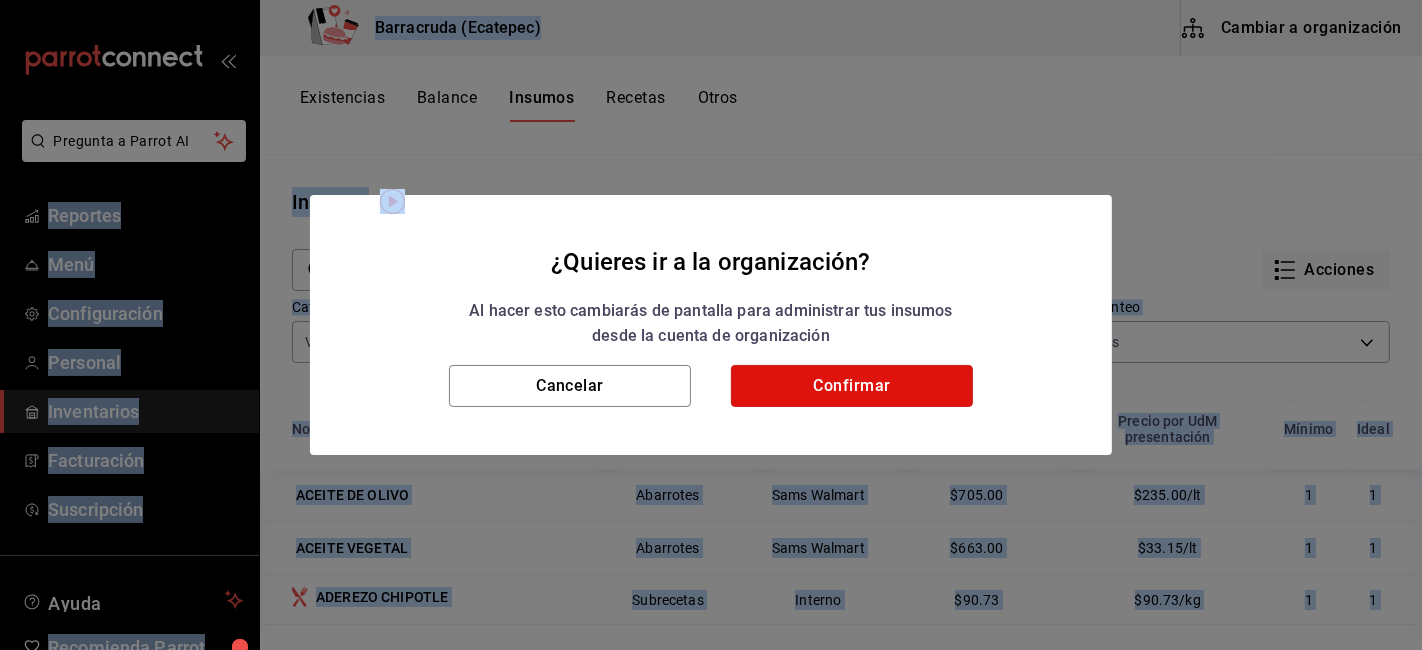 drag, startPoint x: 886, startPoint y: 401, endPoint x: 857, endPoint y: 412, distance: 31.016125 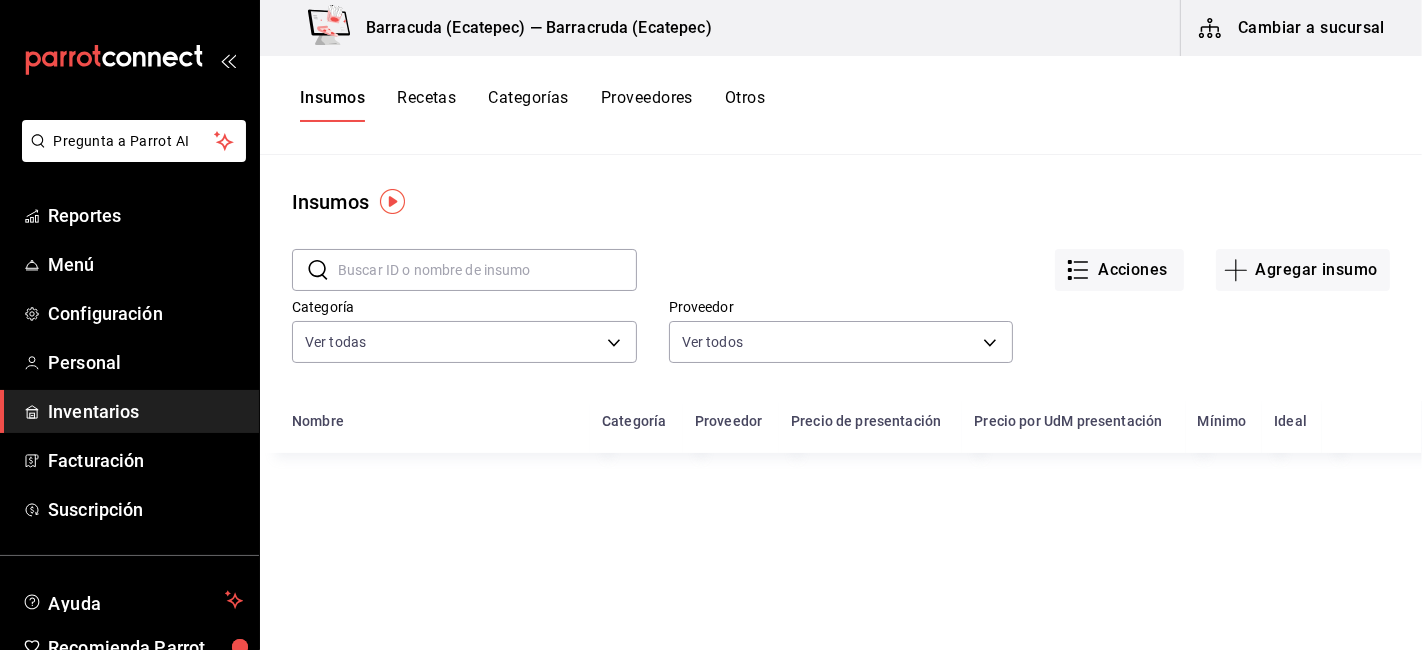 click at bounding box center [487, 270] 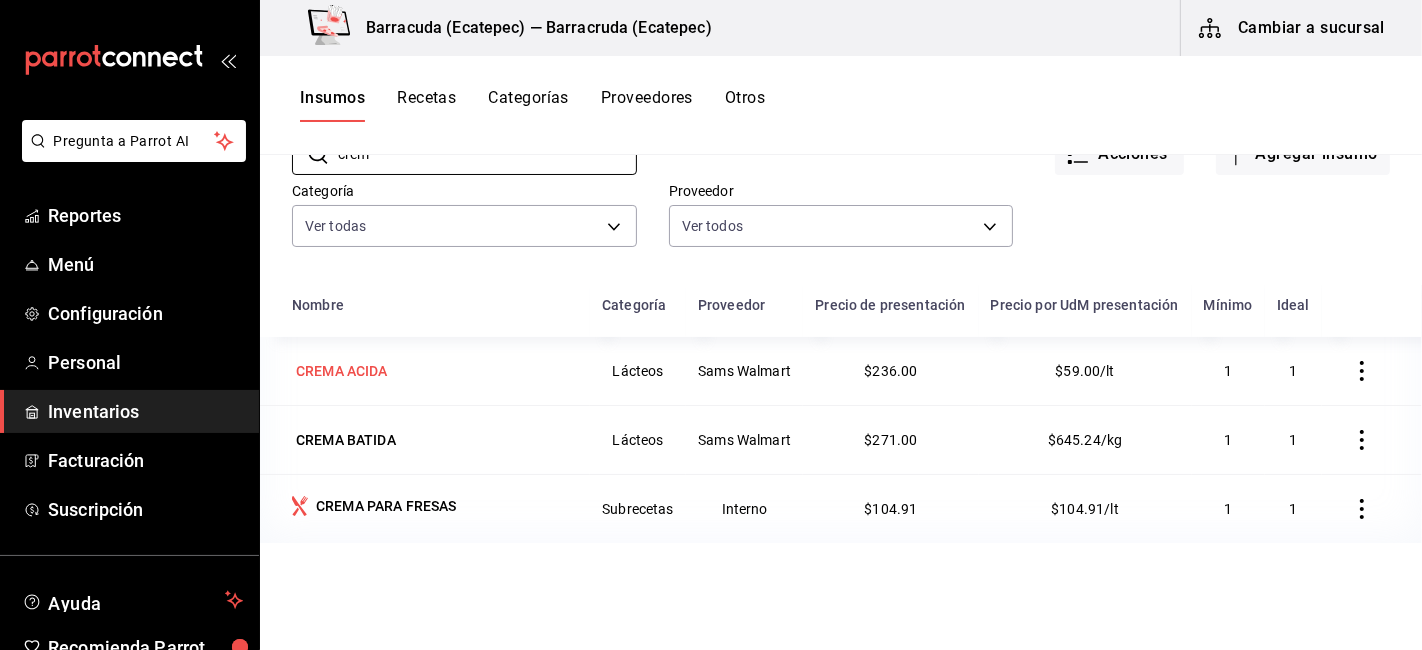 scroll, scrollTop: 222, scrollLeft: 0, axis: vertical 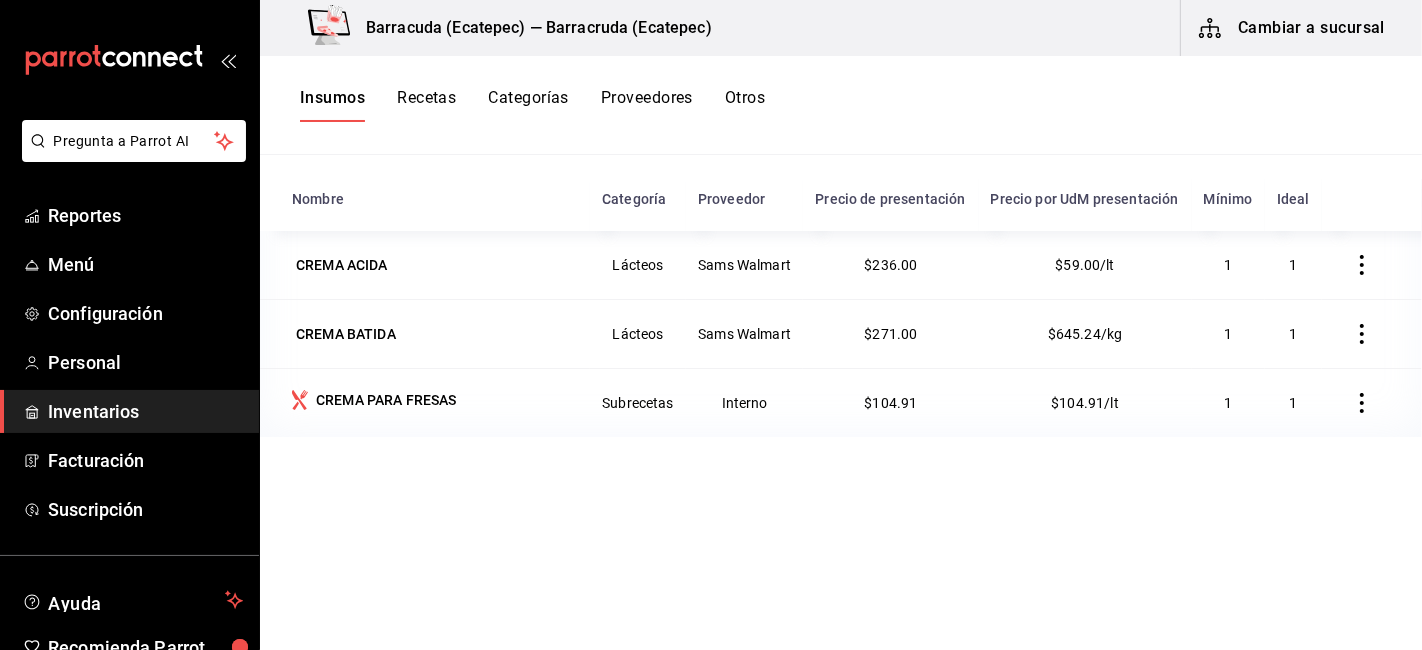 type on "crem" 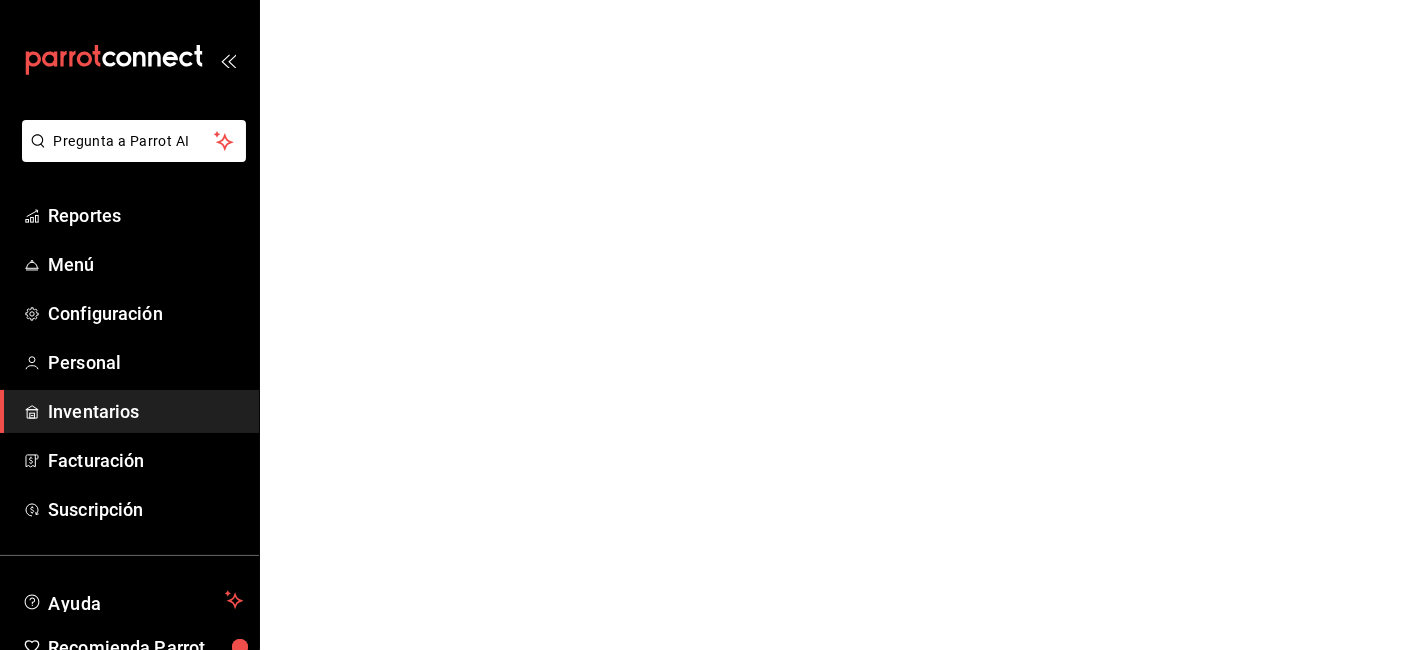 scroll, scrollTop: 0, scrollLeft: 0, axis: both 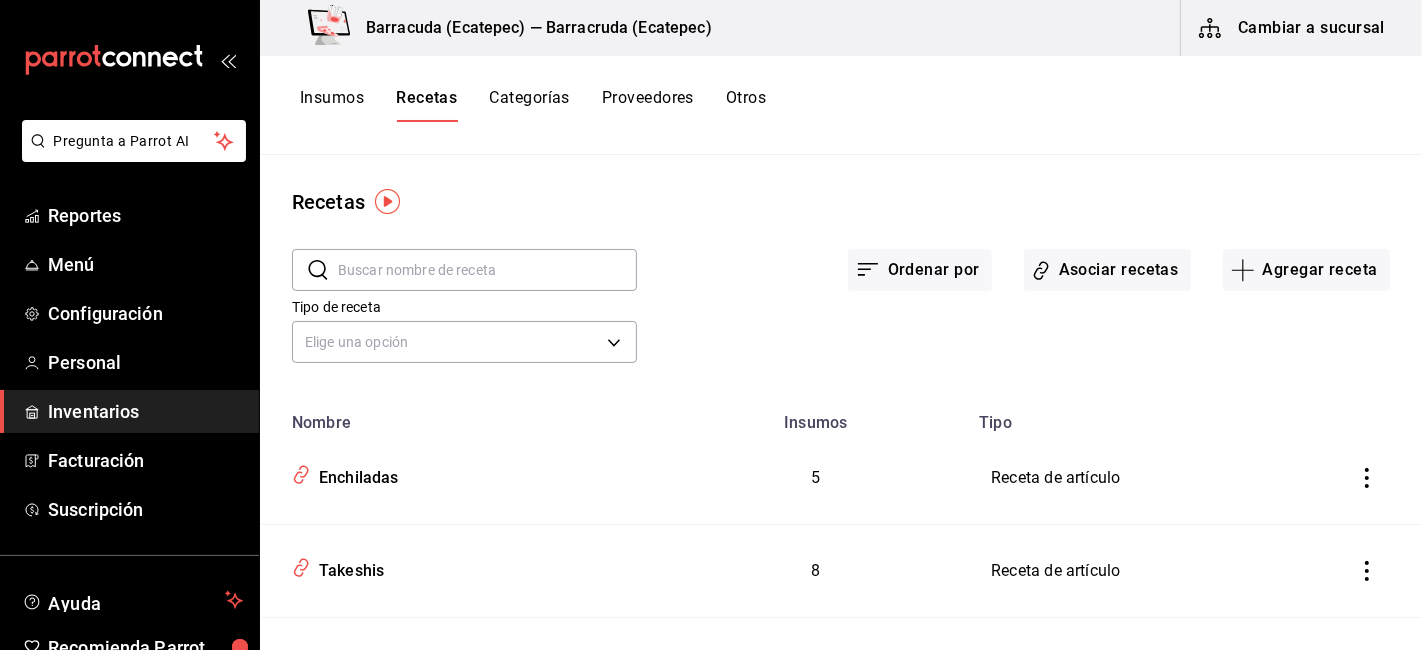 click on "Asociar recetas" at bounding box center (1107, 270) 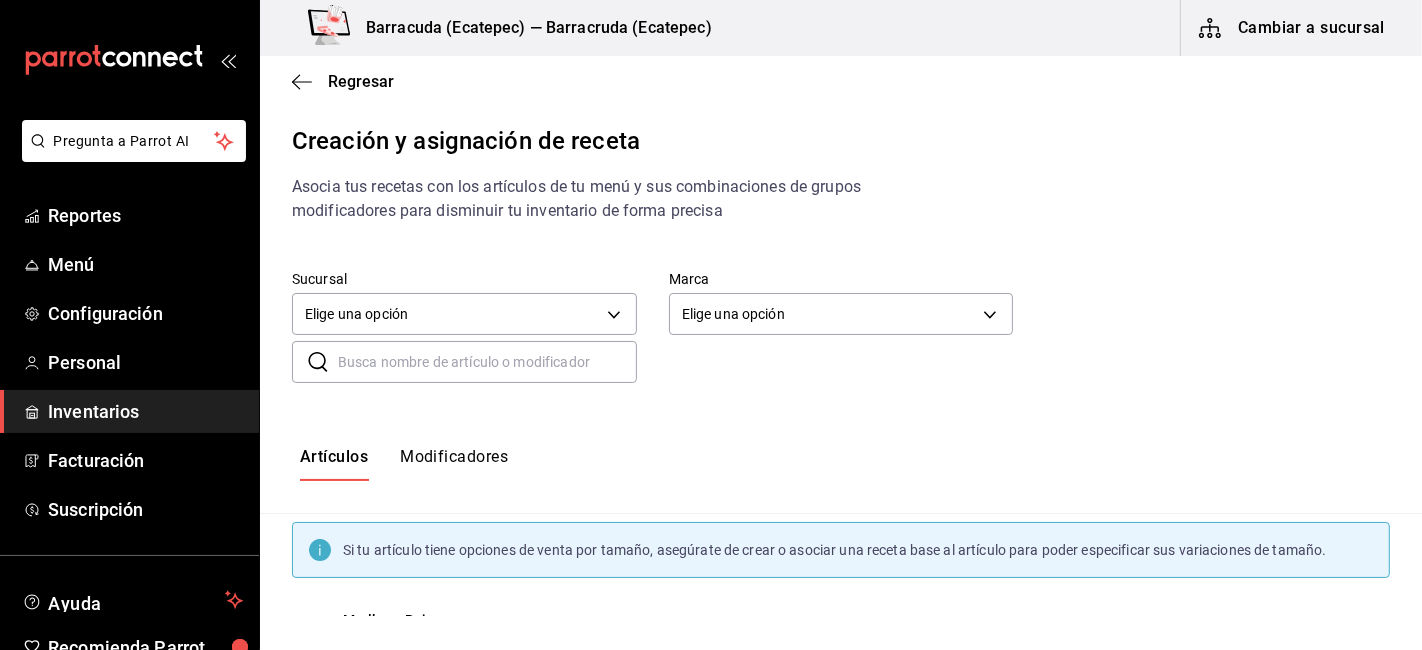 scroll, scrollTop: 111, scrollLeft: 0, axis: vertical 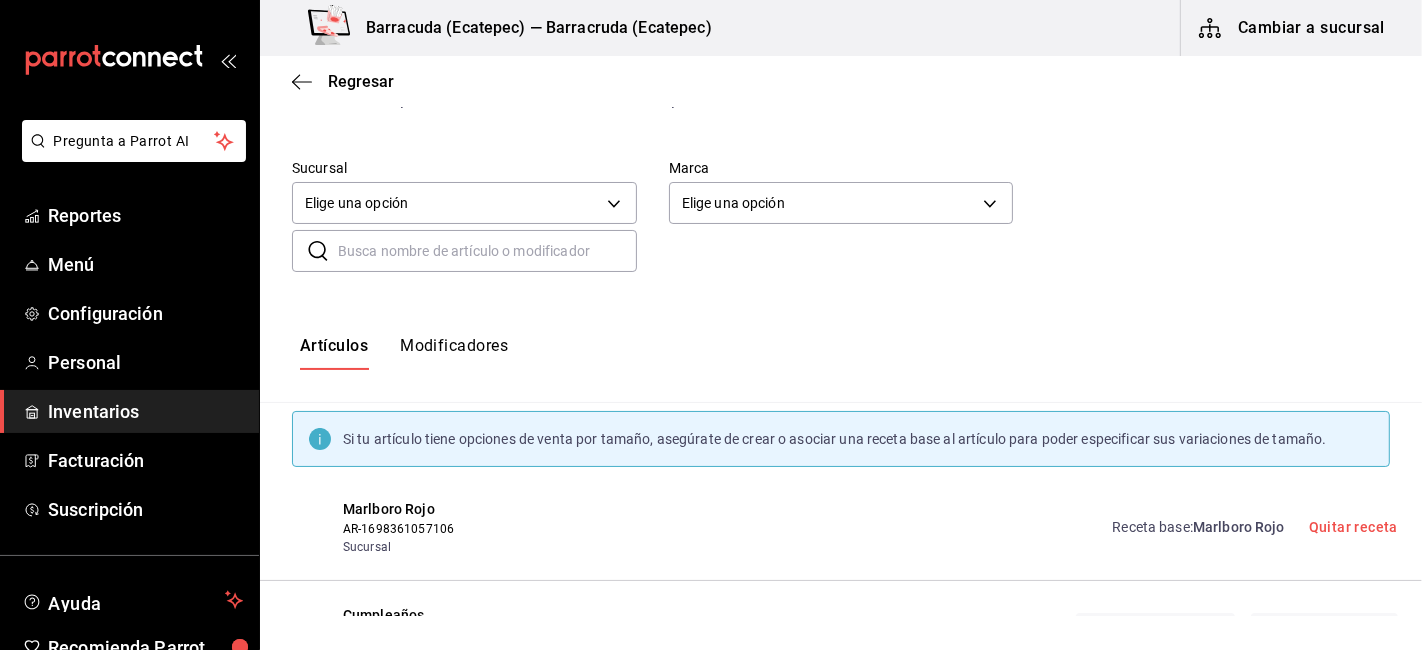 click at bounding box center [487, 251] 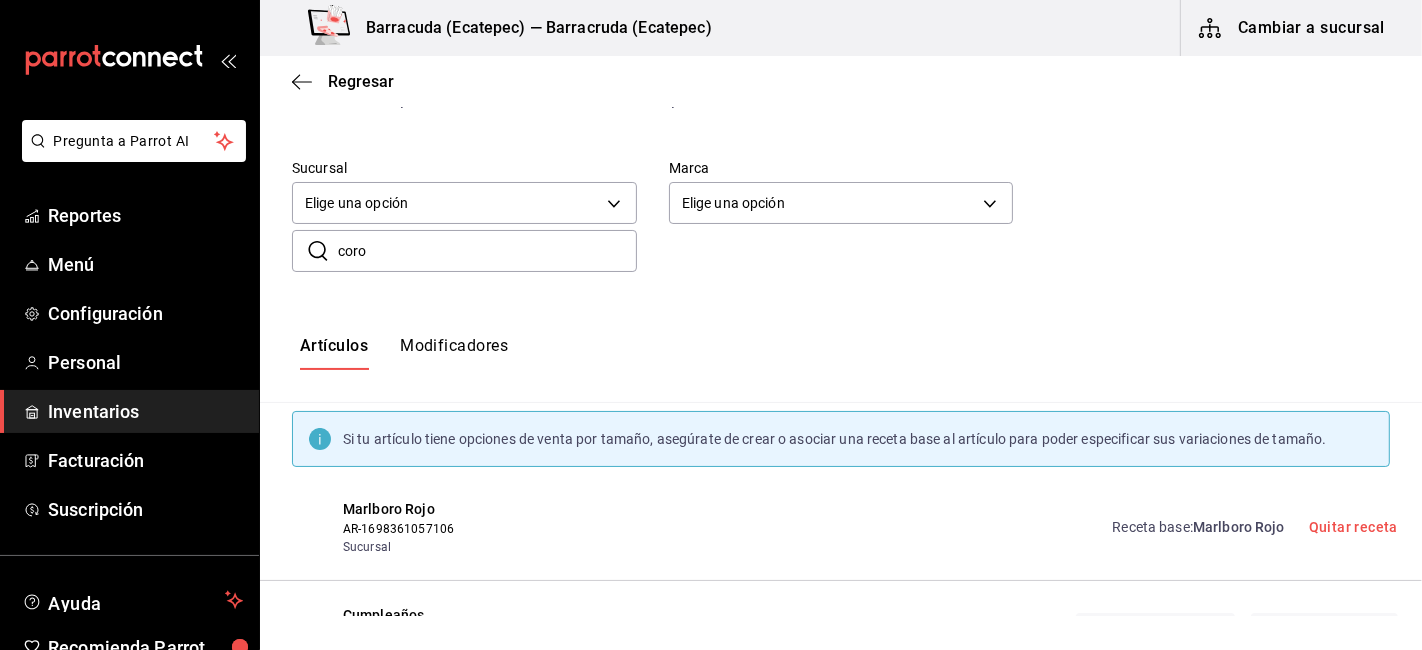 scroll, scrollTop: 0, scrollLeft: 0, axis: both 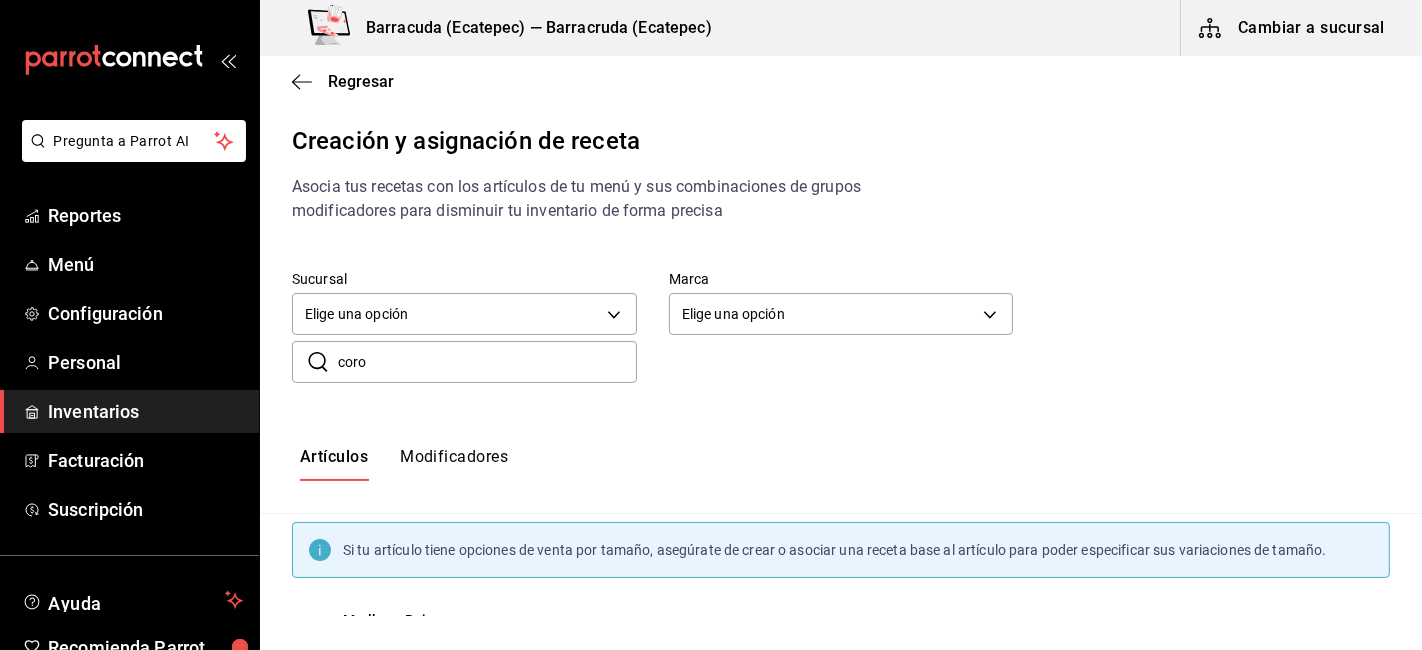 type on "coro" 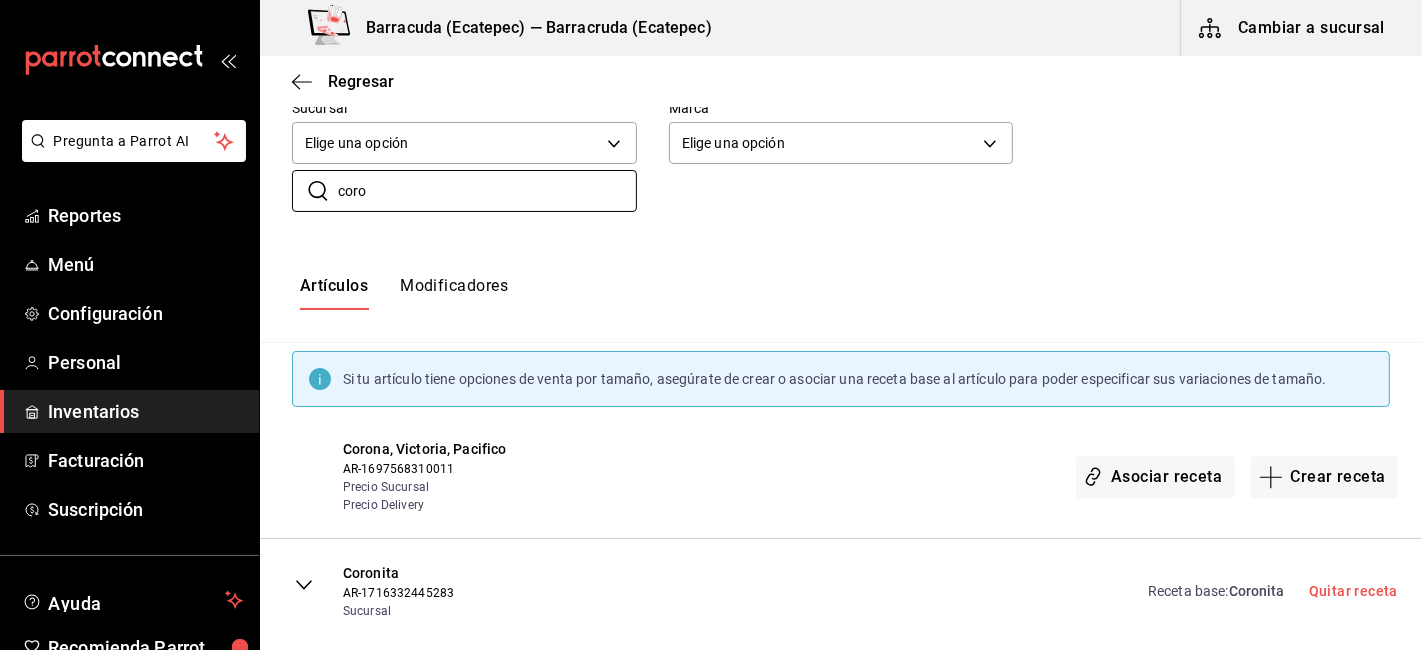 scroll, scrollTop: 197, scrollLeft: 0, axis: vertical 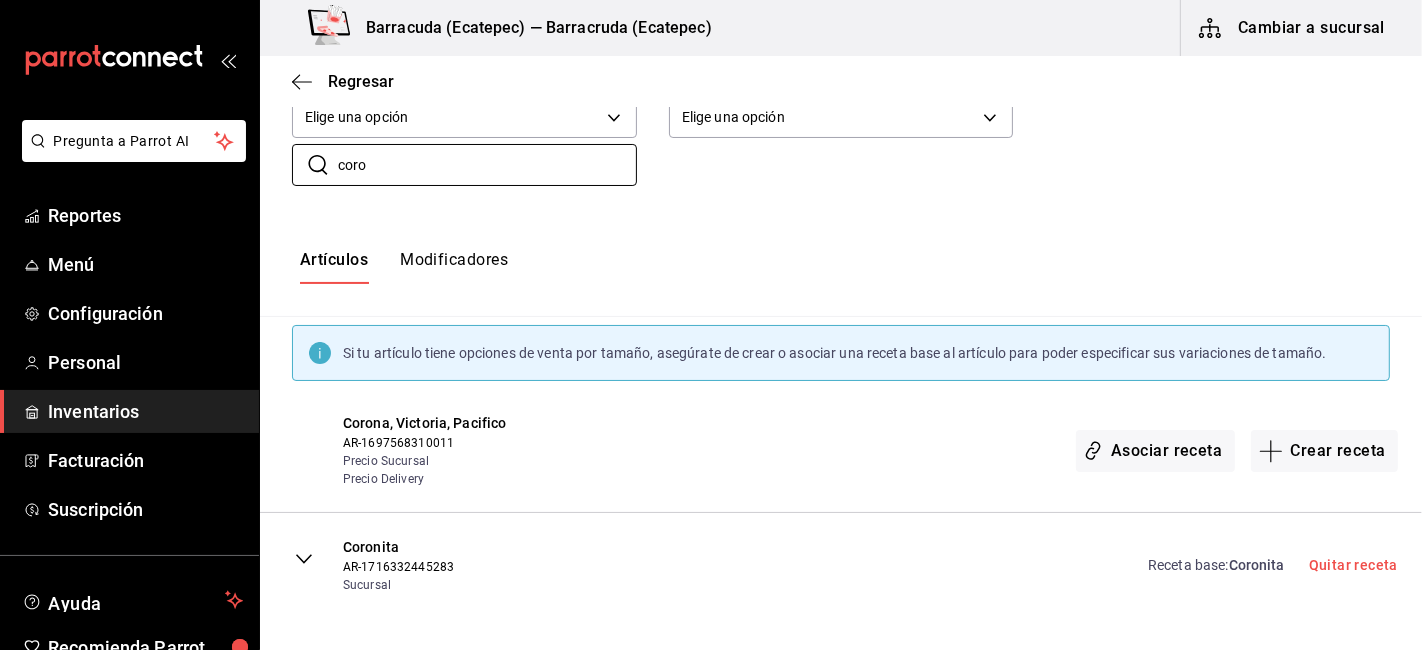 click on "Receta base :  Coronita" at bounding box center (1216, 565) 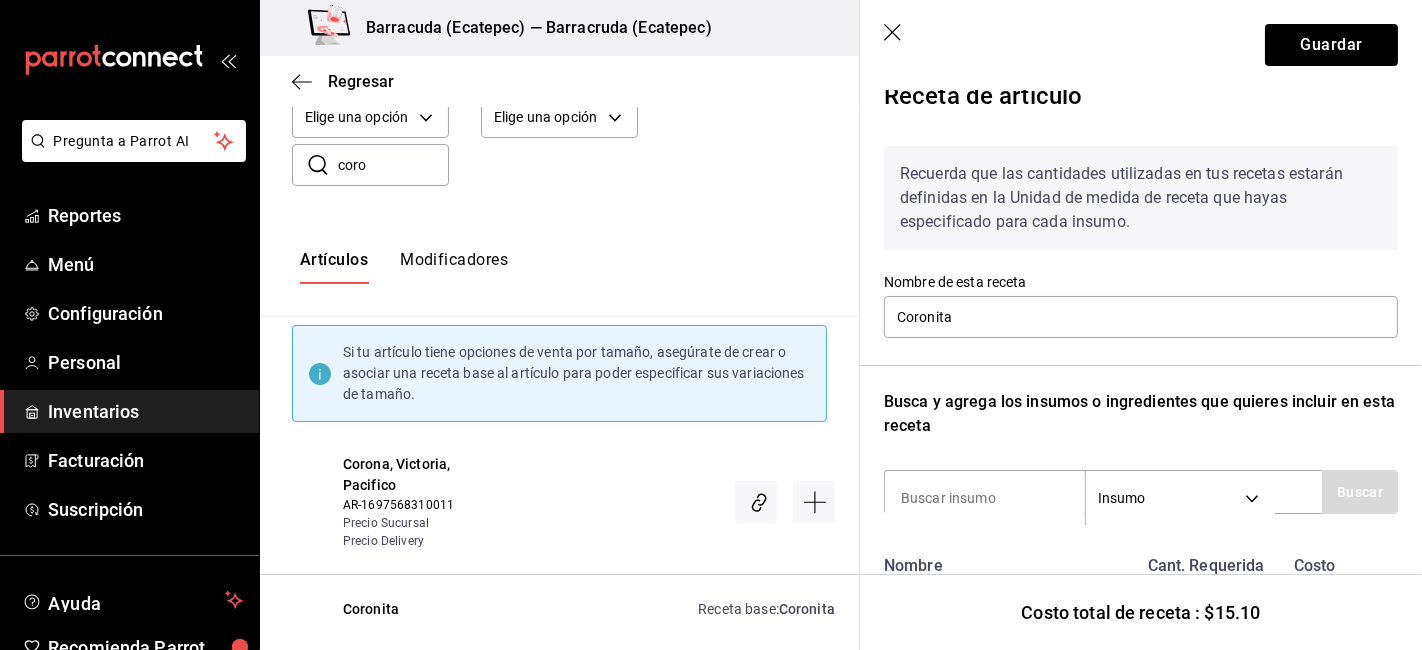 scroll, scrollTop: 0, scrollLeft: 0, axis: both 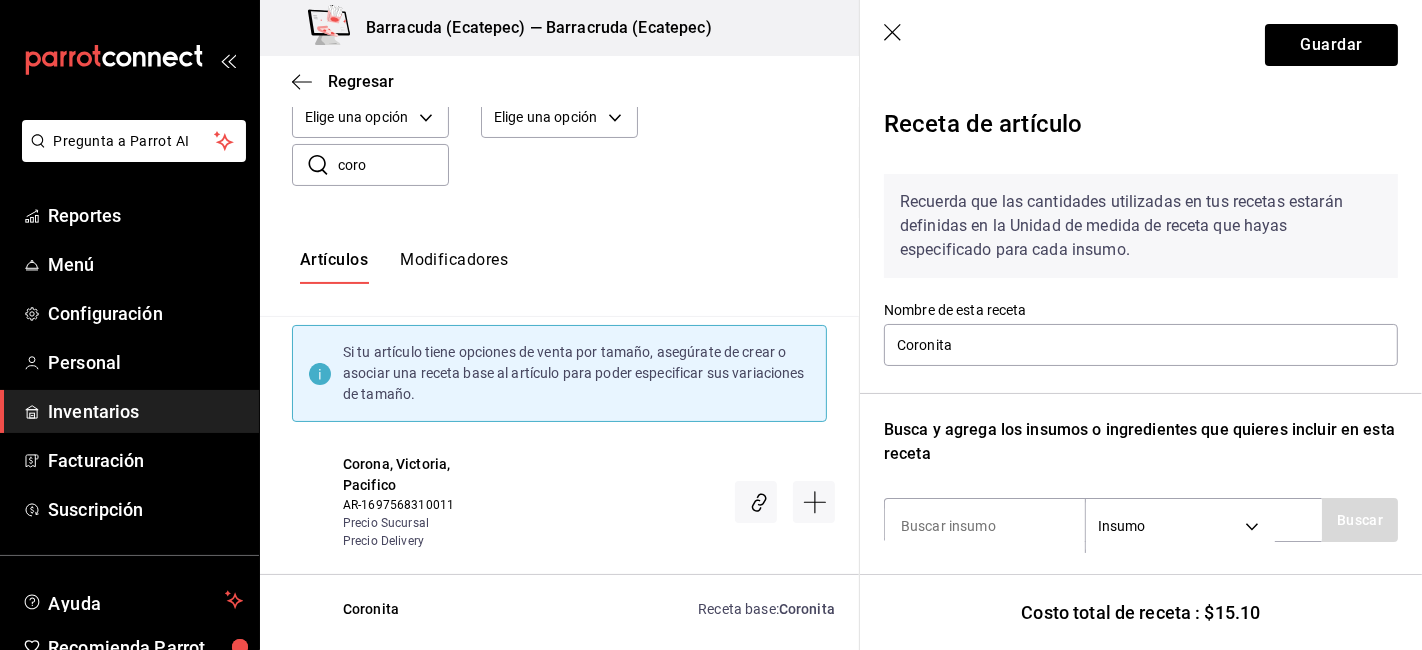 click 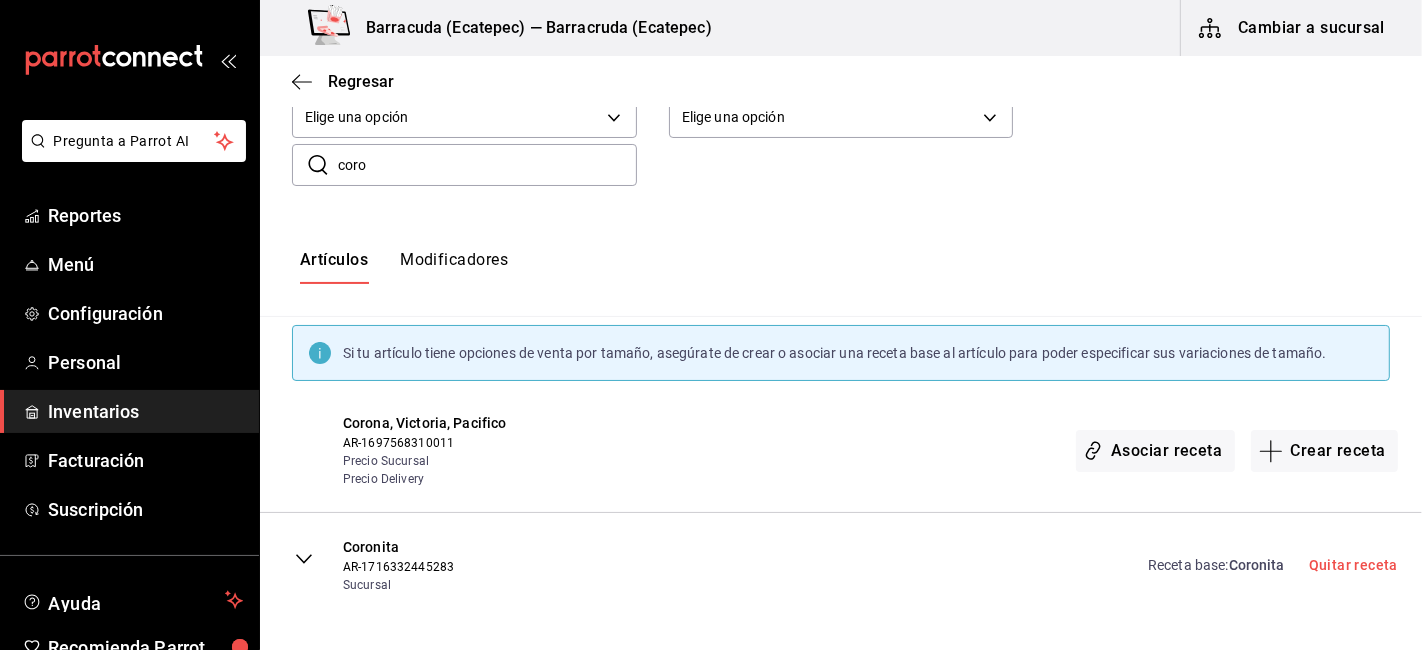 click on "Inventarios" at bounding box center (145, 411) 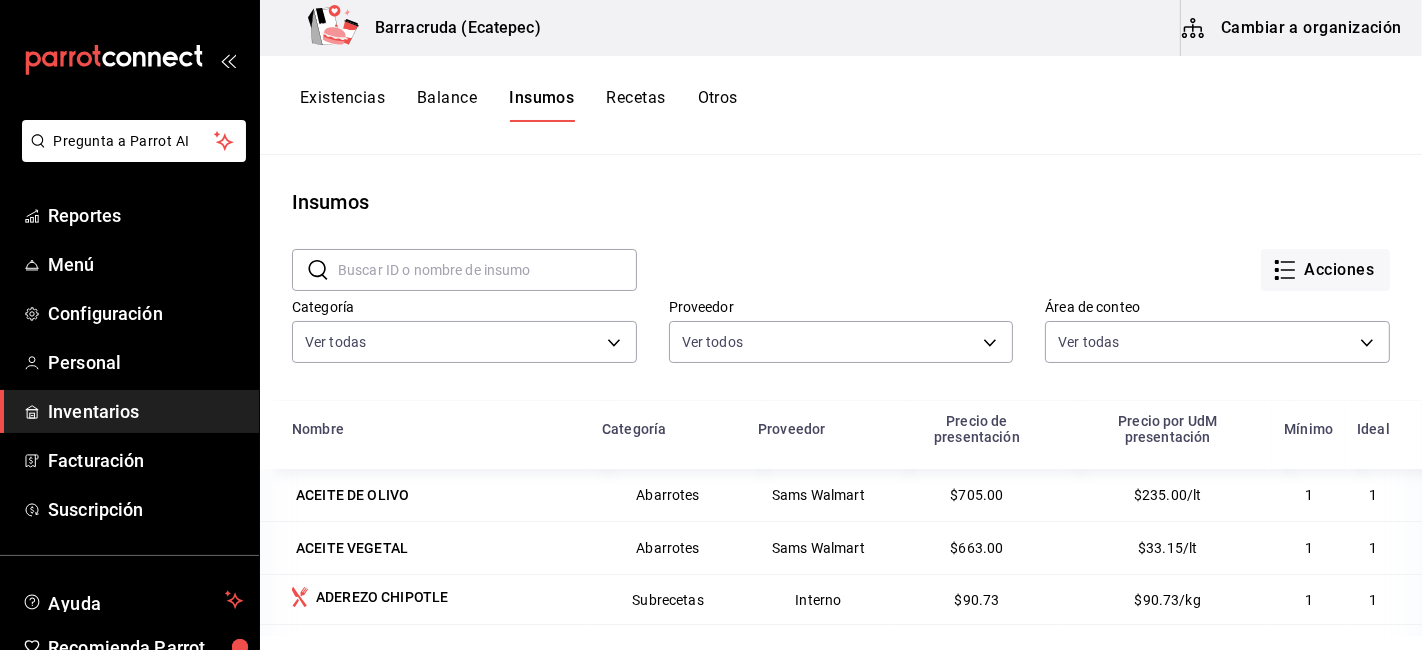 scroll, scrollTop: 111, scrollLeft: 0, axis: vertical 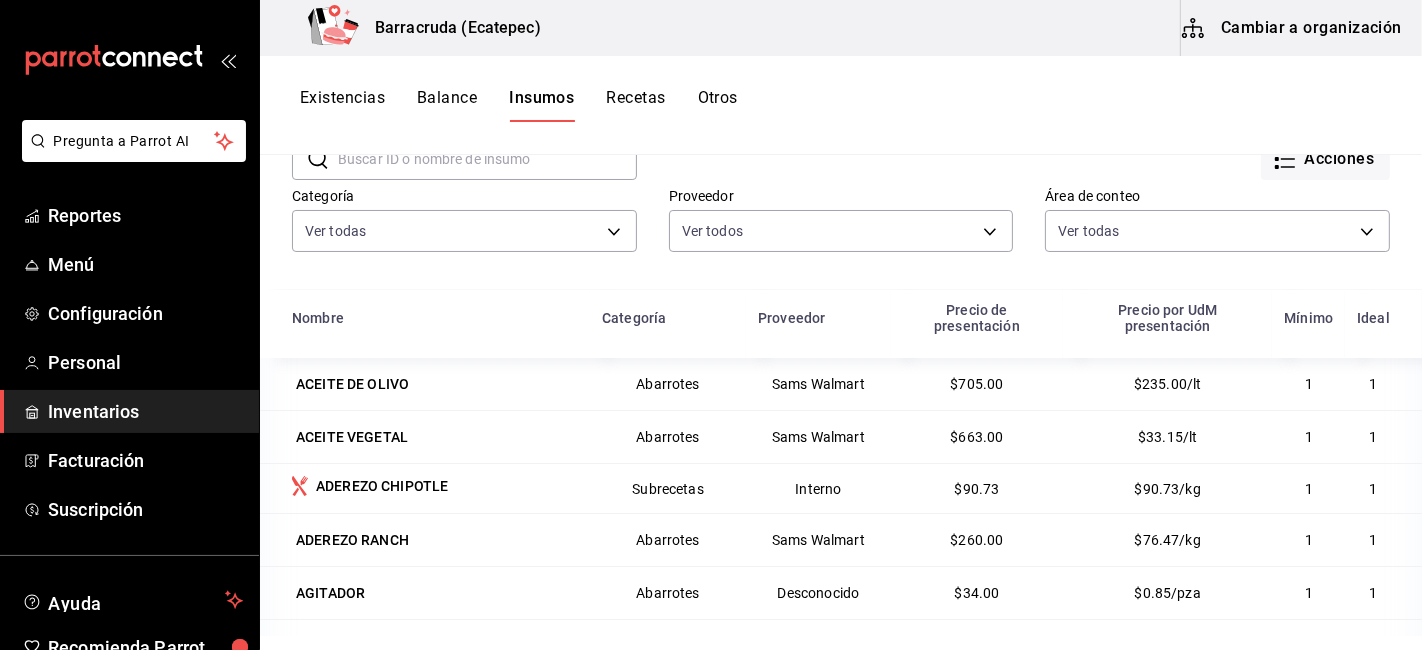 click on "Existencias" at bounding box center (342, 105) 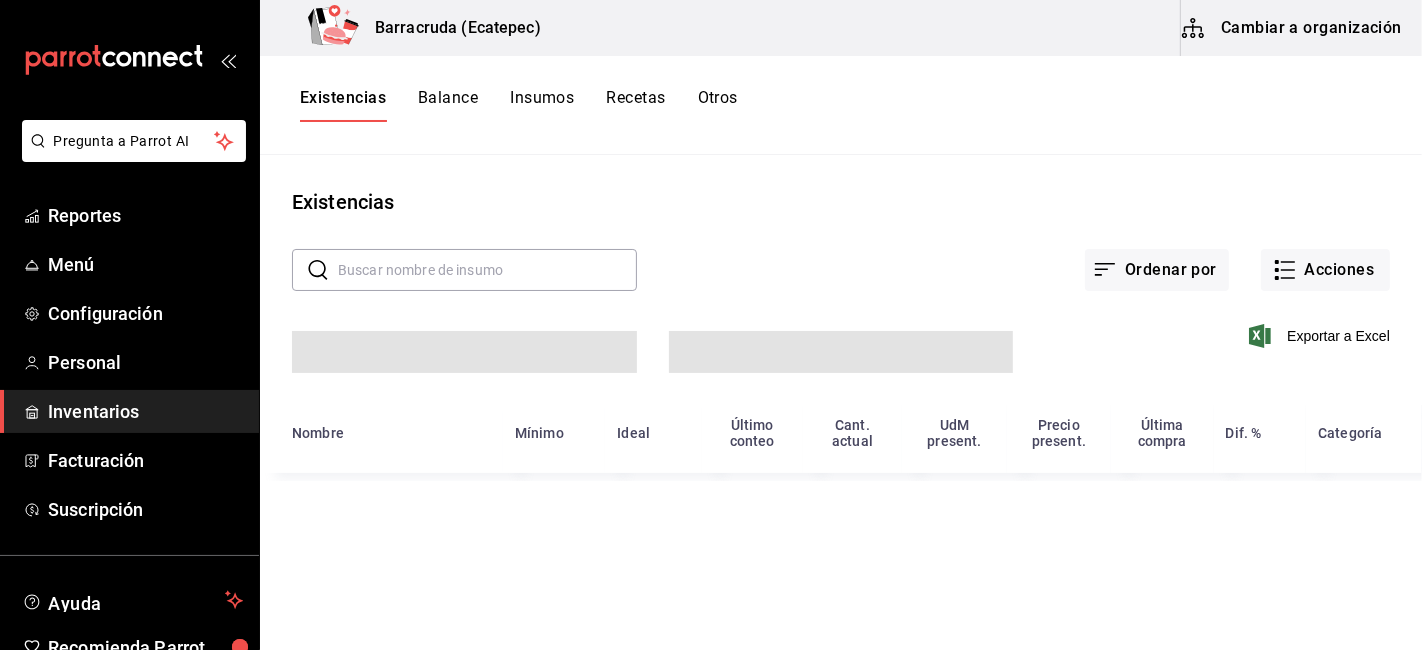 scroll, scrollTop: 0, scrollLeft: 0, axis: both 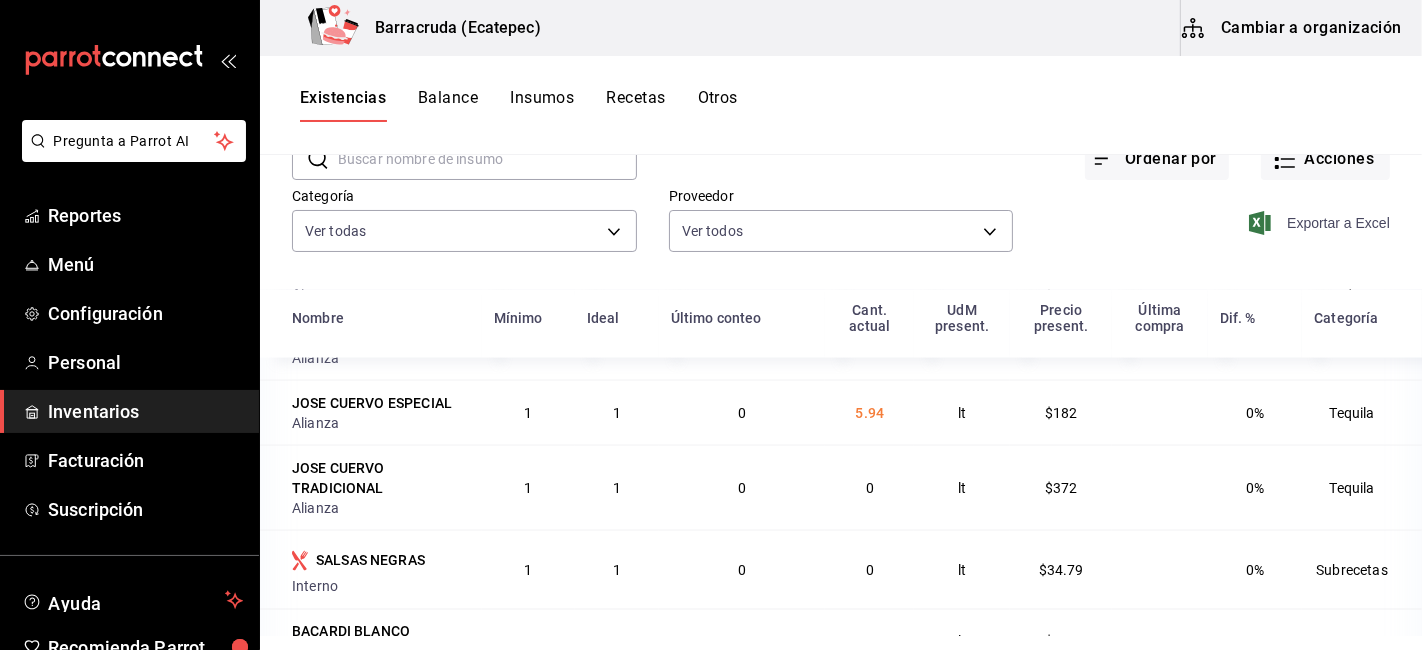 click on "Exportar a Excel" at bounding box center (1321, 223) 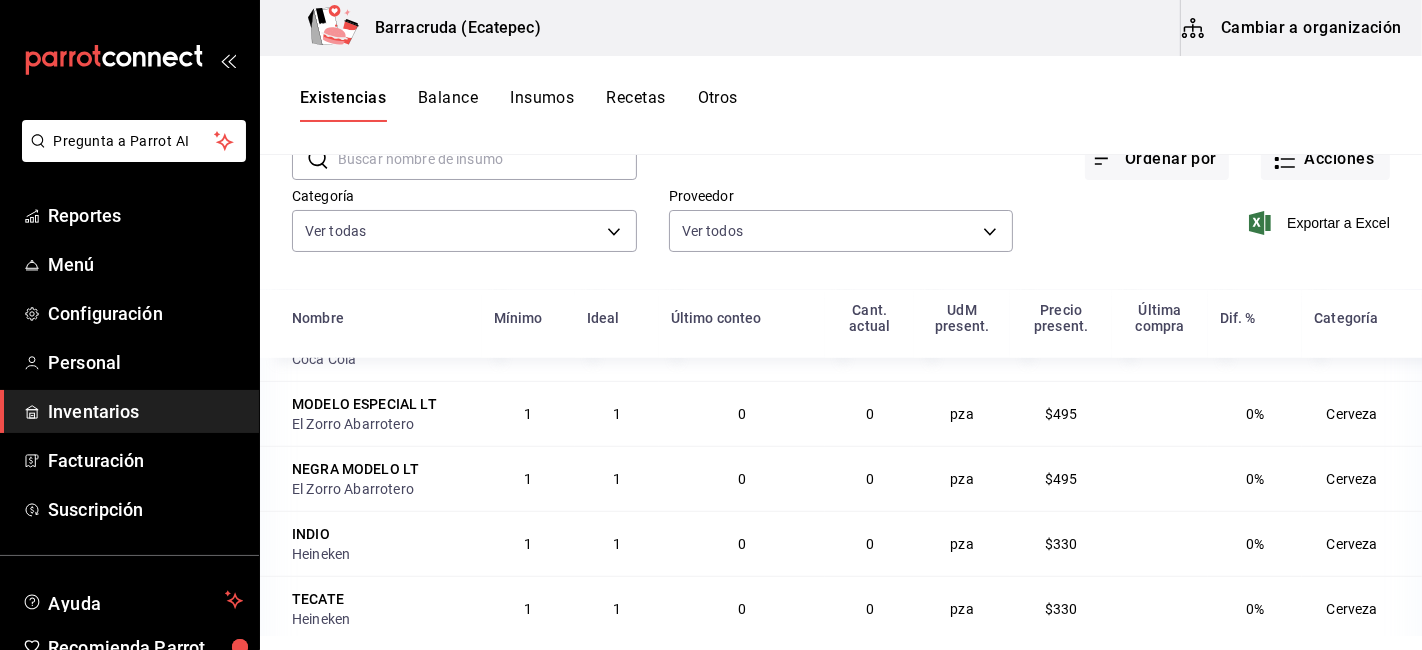 scroll, scrollTop: 1222, scrollLeft: 0, axis: vertical 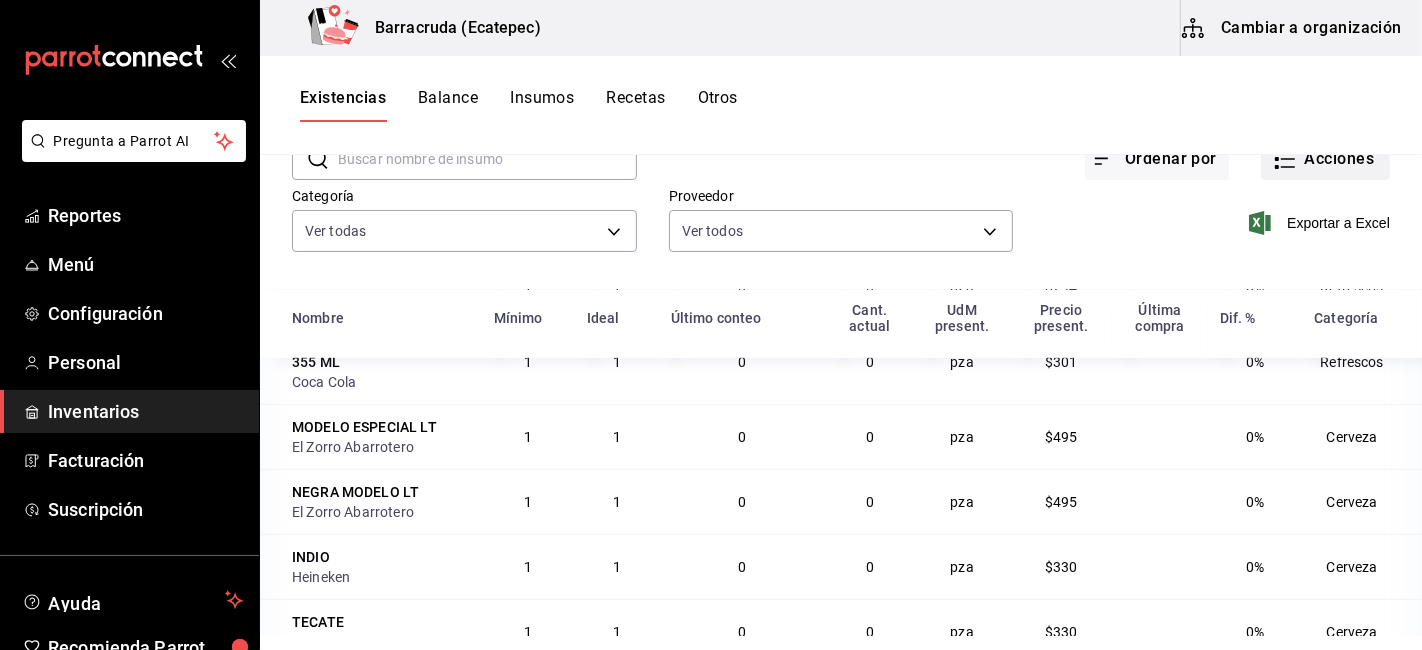 click on "Acciones" at bounding box center (1325, 159) 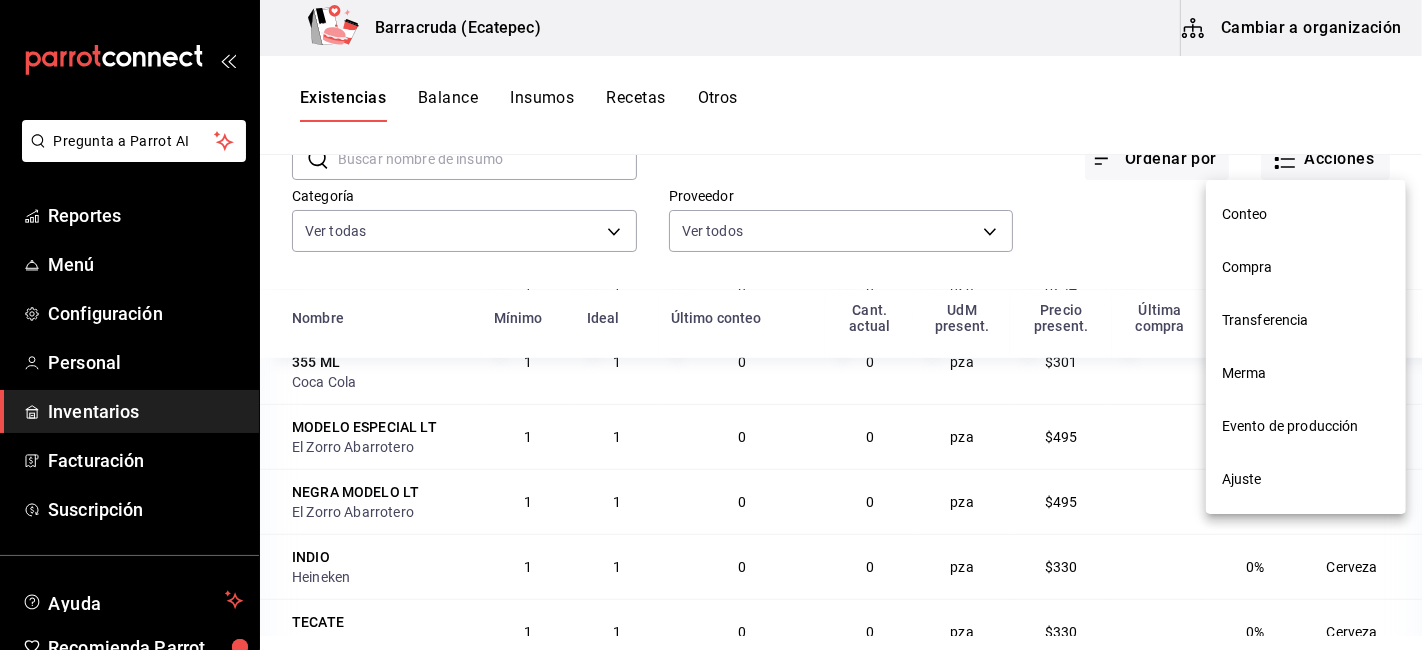 click at bounding box center (711, 325) 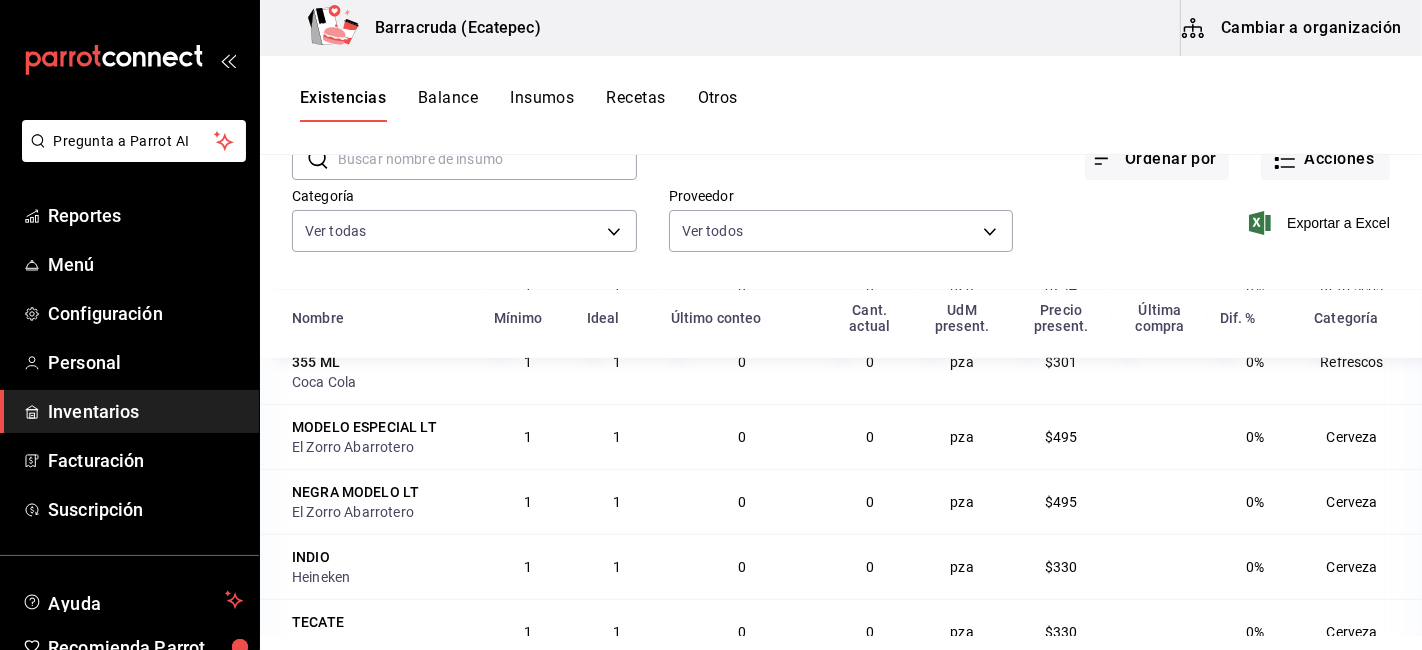 scroll, scrollTop: 94, scrollLeft: 0, axis: vertical 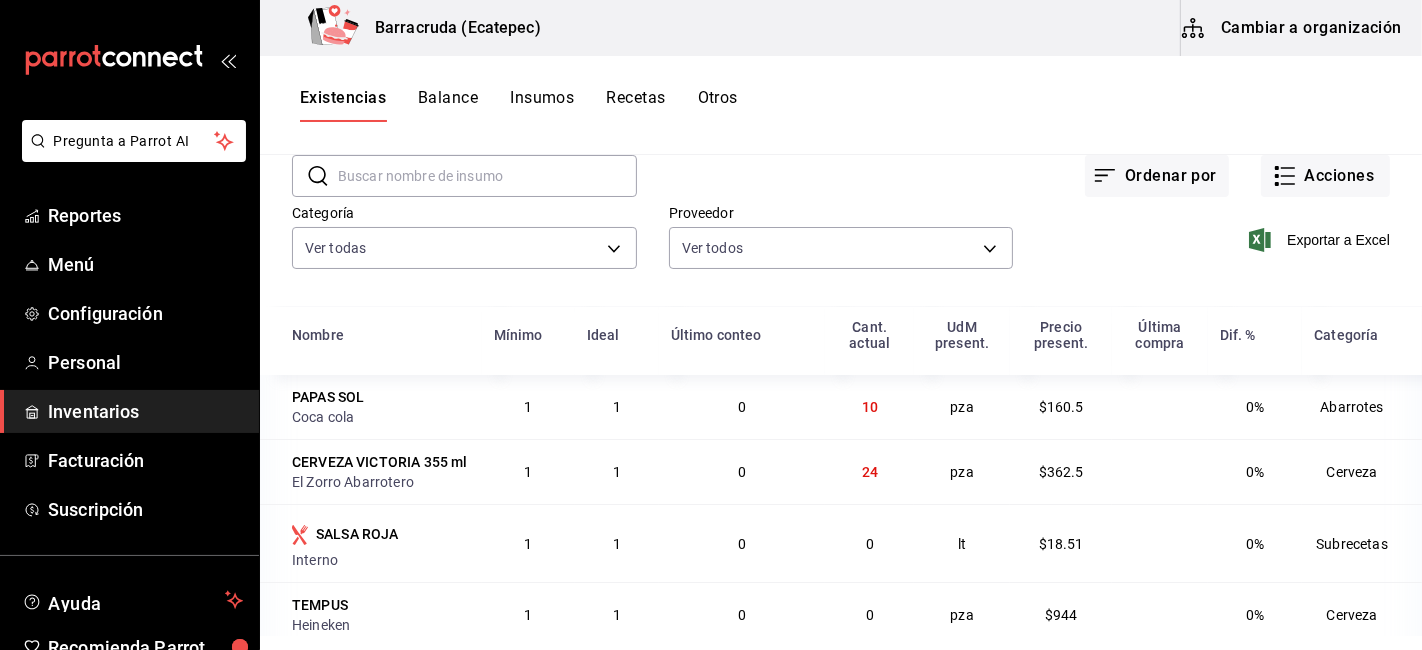 click on "Otros" at bounding box center (718, 105) 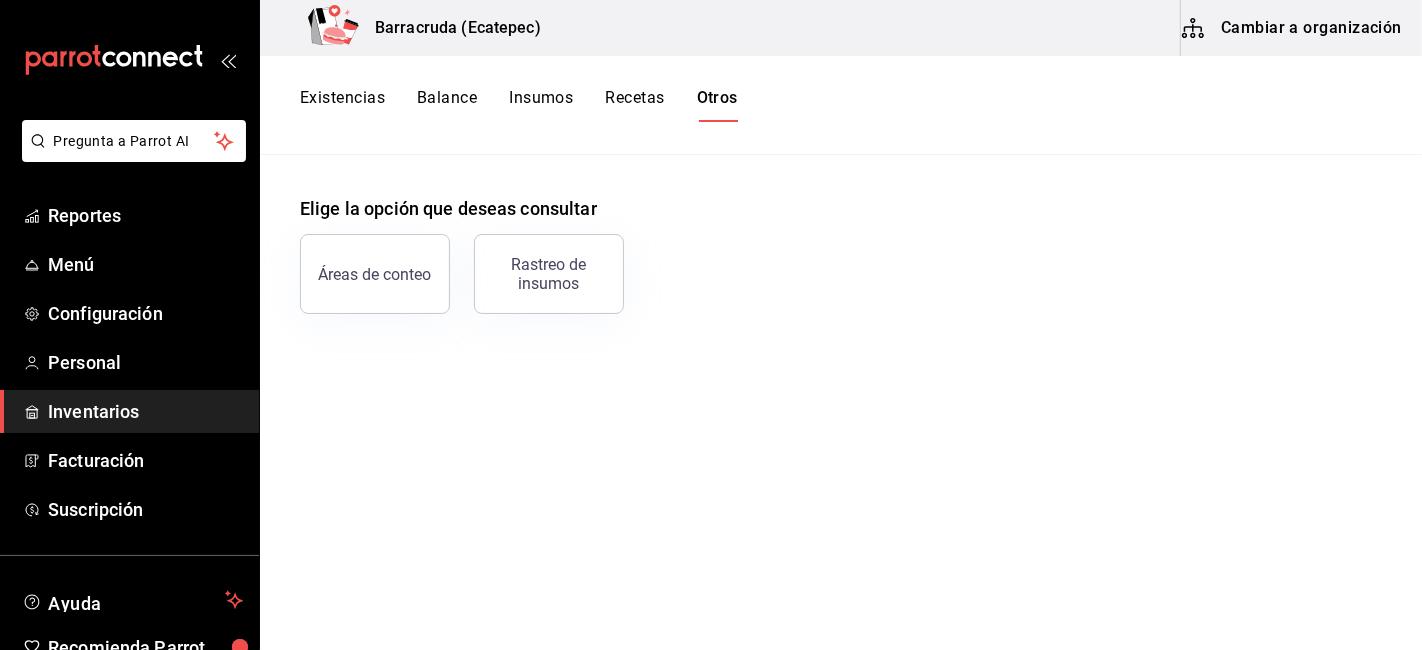 scroll, scrollTop: 0, scrollLeft: 0, axis: both 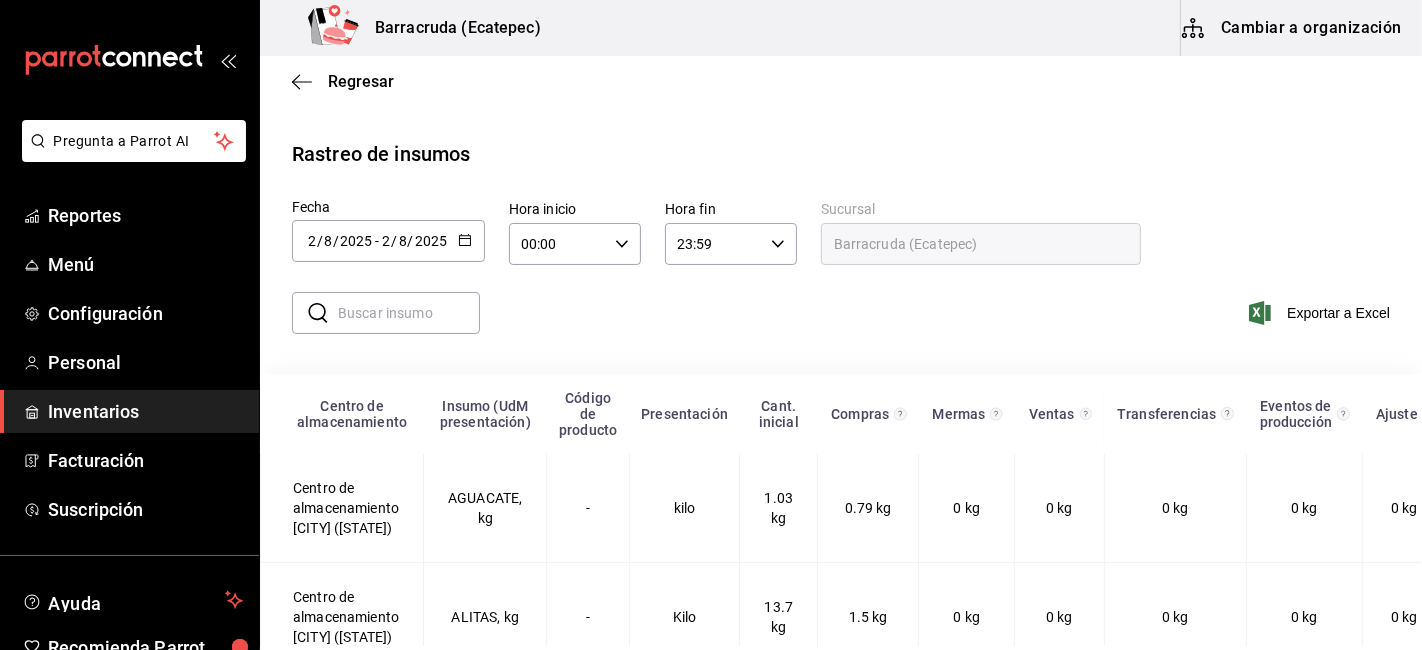click at bounding box center (409, 313) 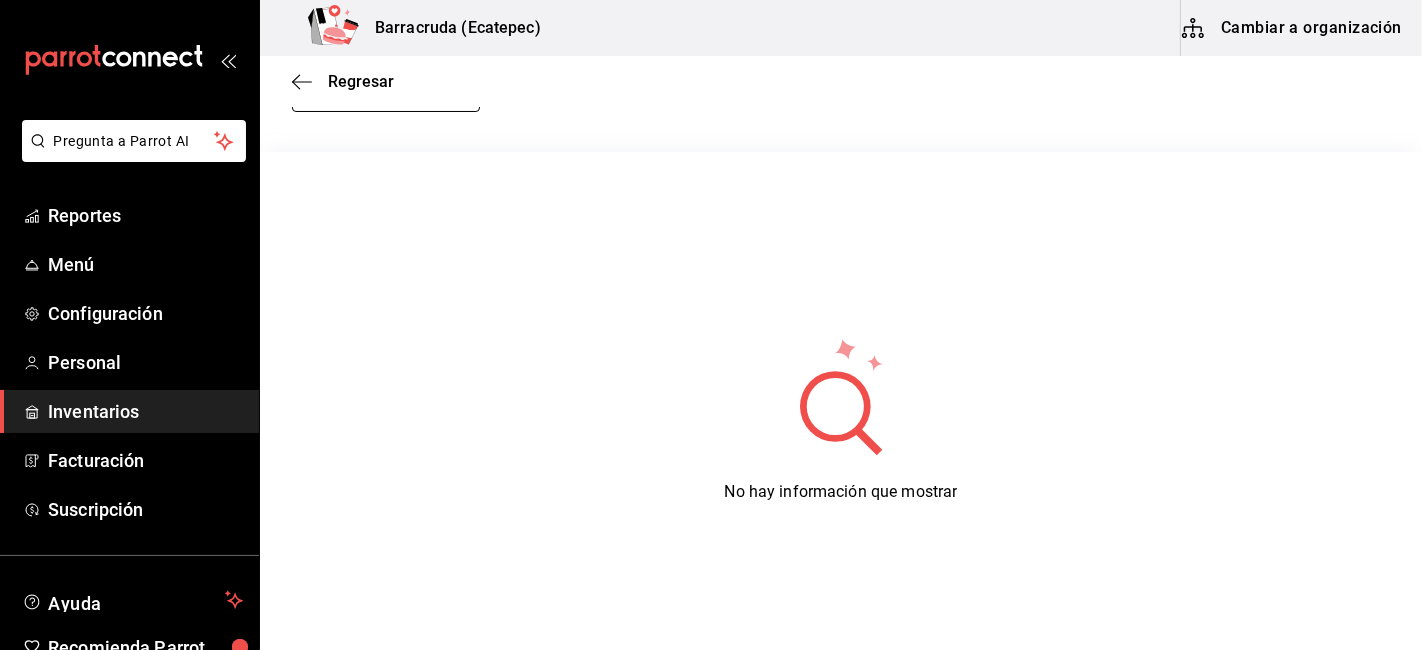 scroll, scrollTop: 0, scrollLeft: 0, axis: both 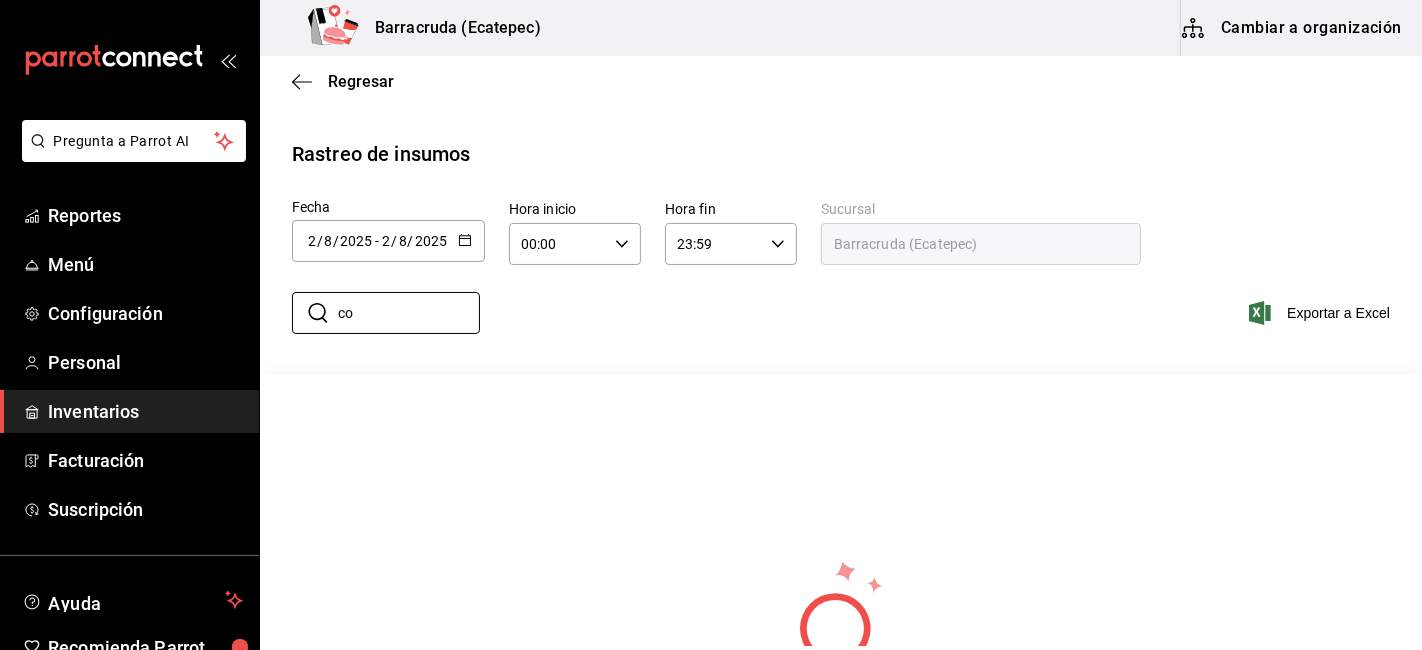 type on "c" 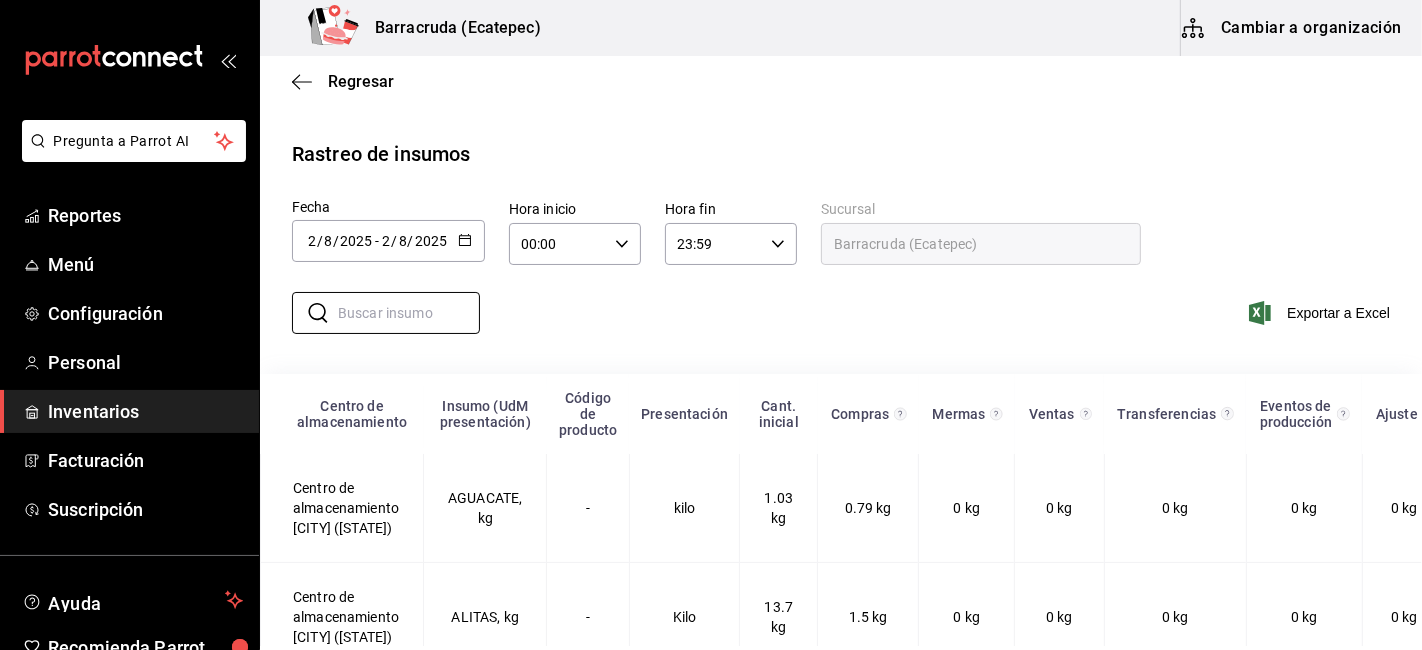 type 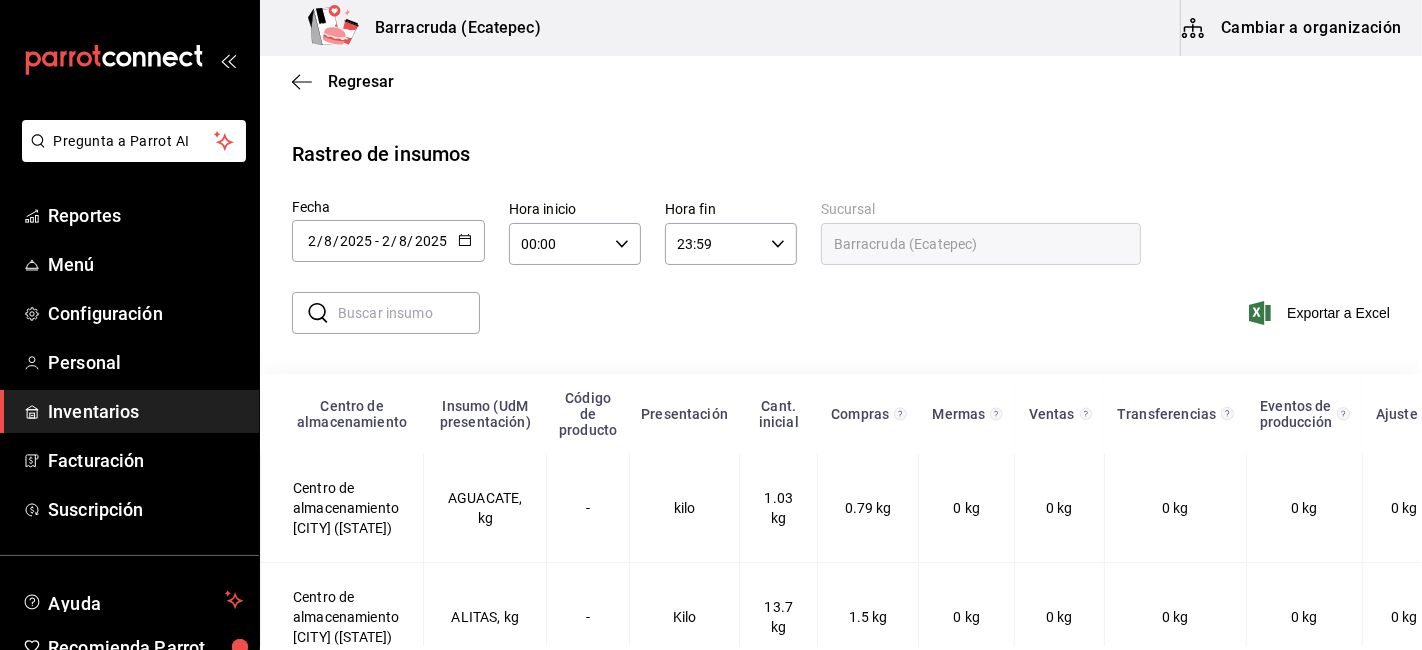 click on "2025-08-02 2 / 8 / 2025 - 2025-08-02 2 / 8 / 2025" at bounding box center [388, 241] 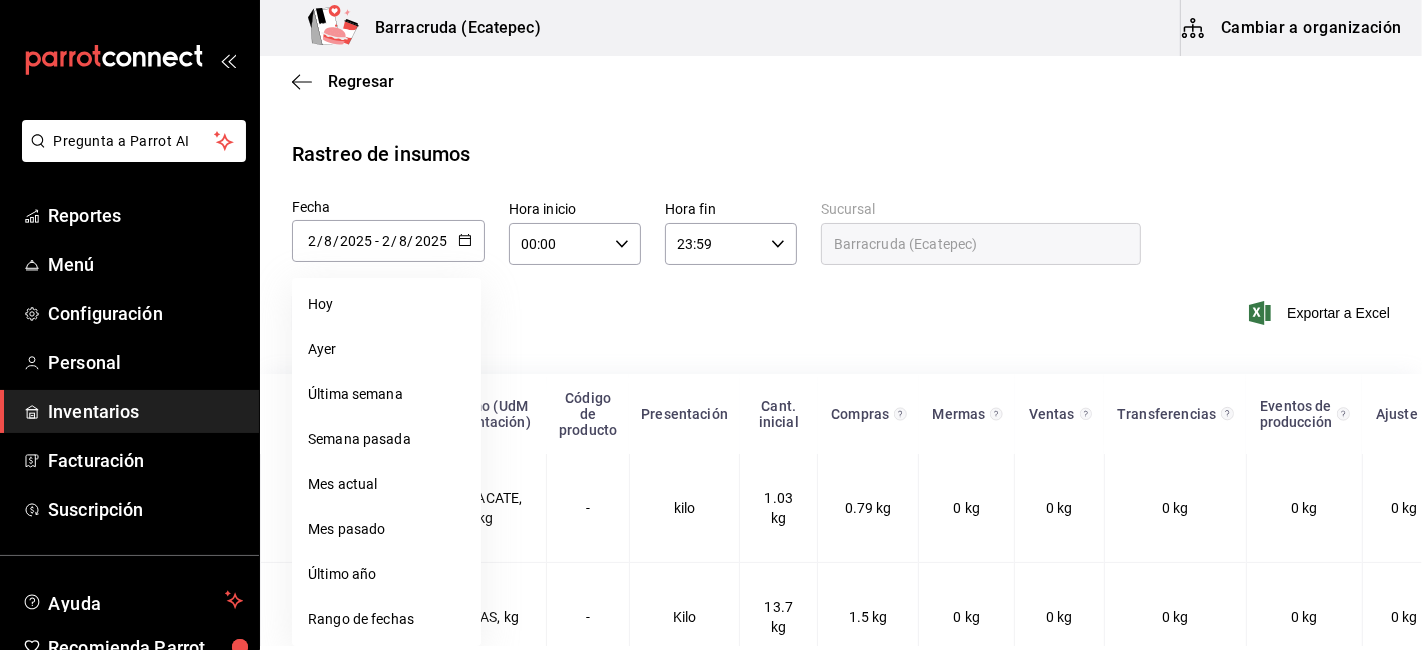 click 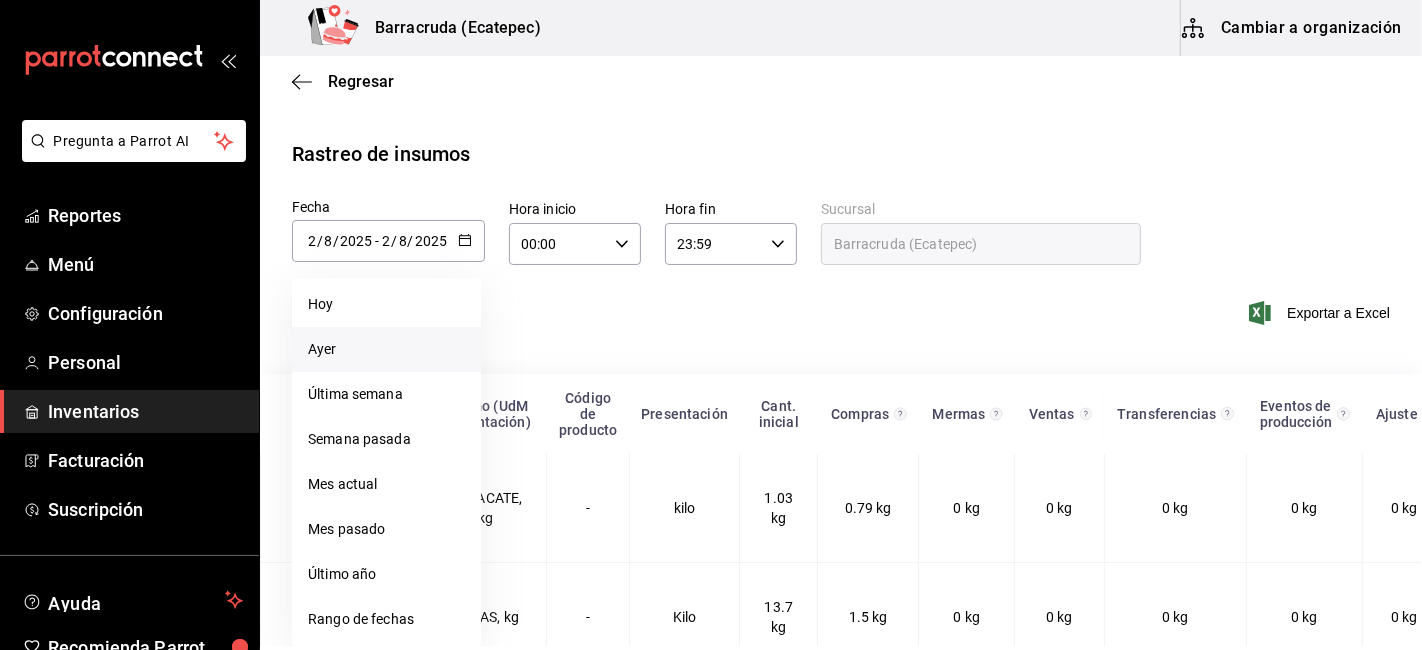 click on "Ayer" at bounding box center (386, 349) 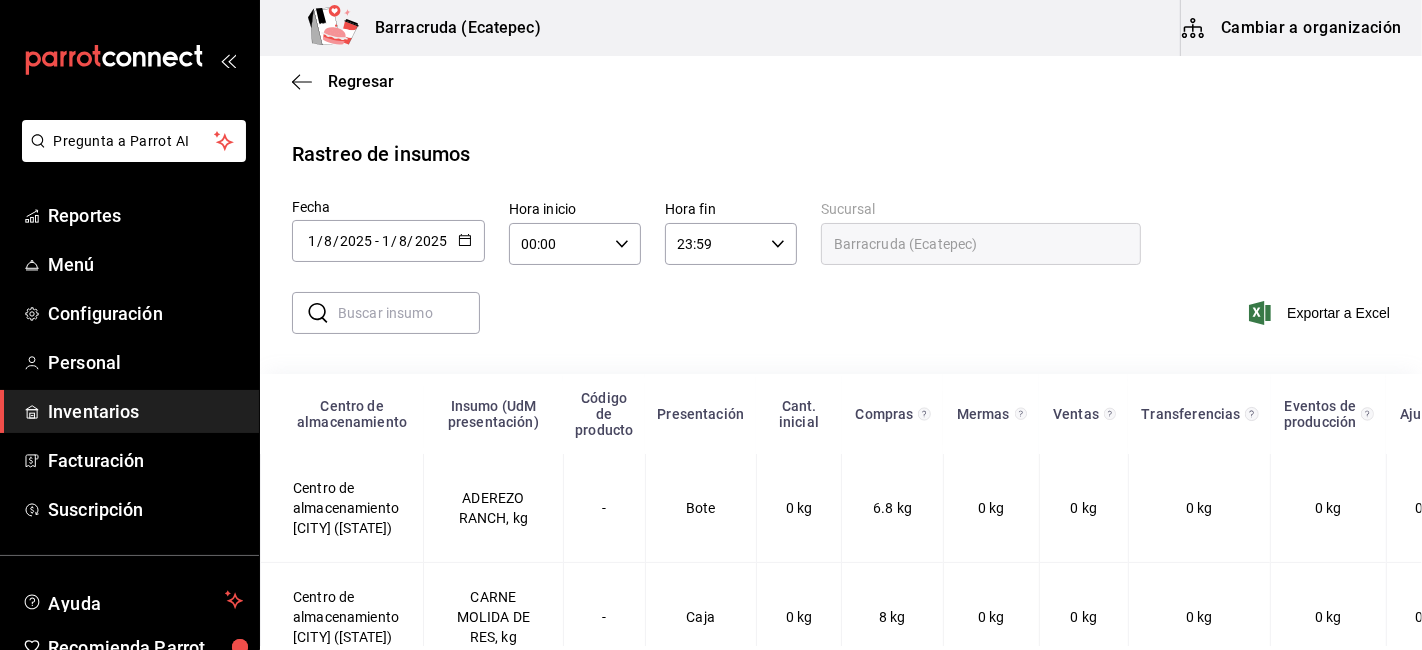 click at bounding box center [409, 313] 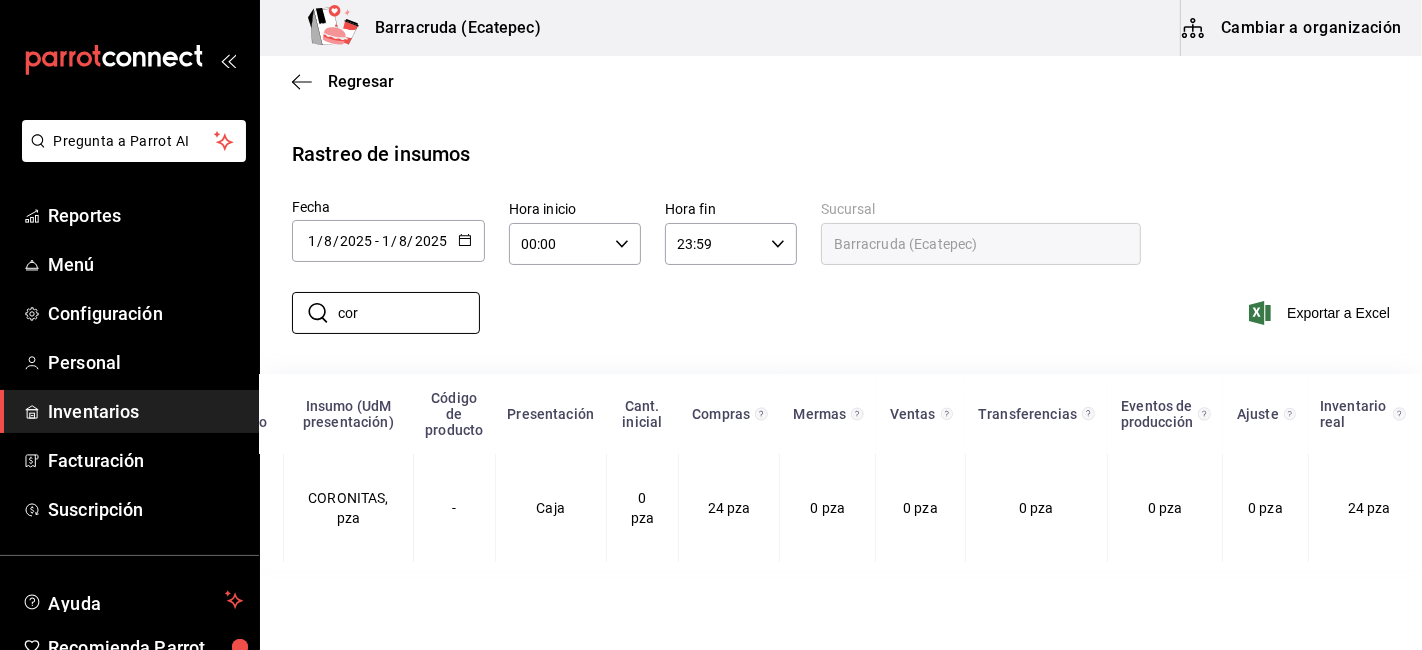 scroll, scrollTop: 0, scrollLeft: 0, axis: both 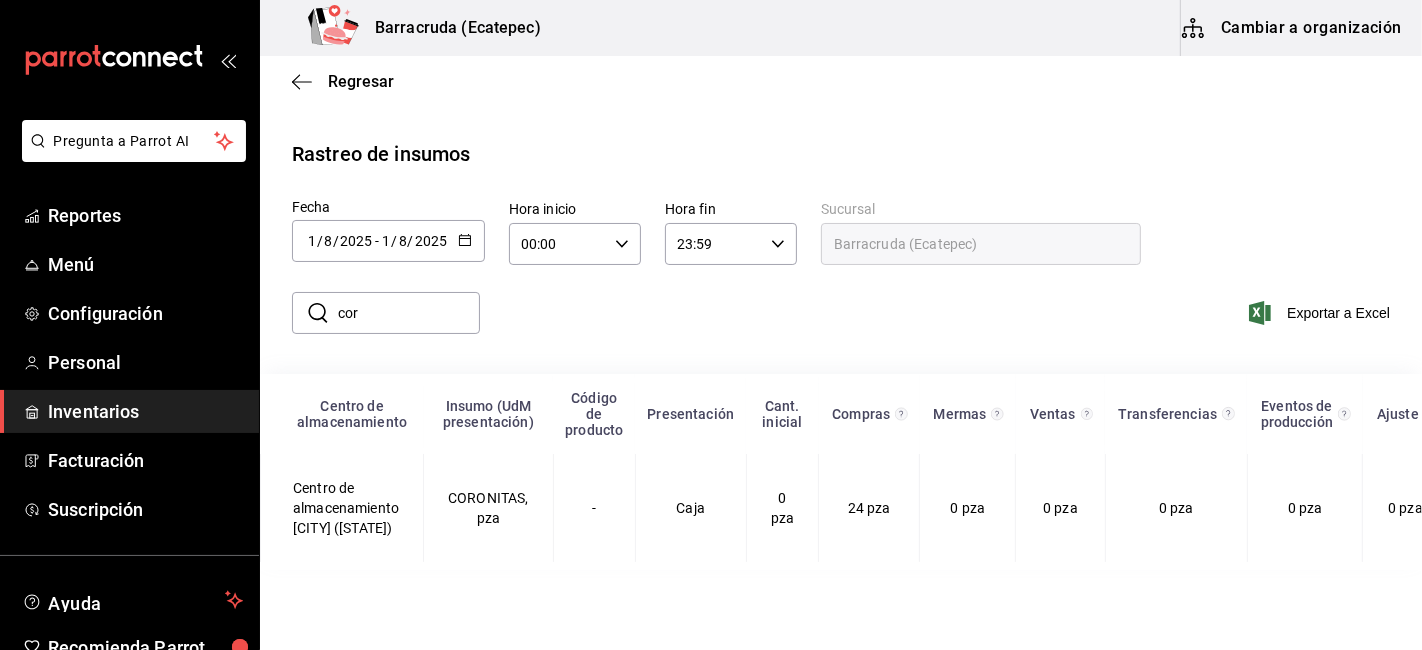 click on "cor" at bounding box center [409, 313] 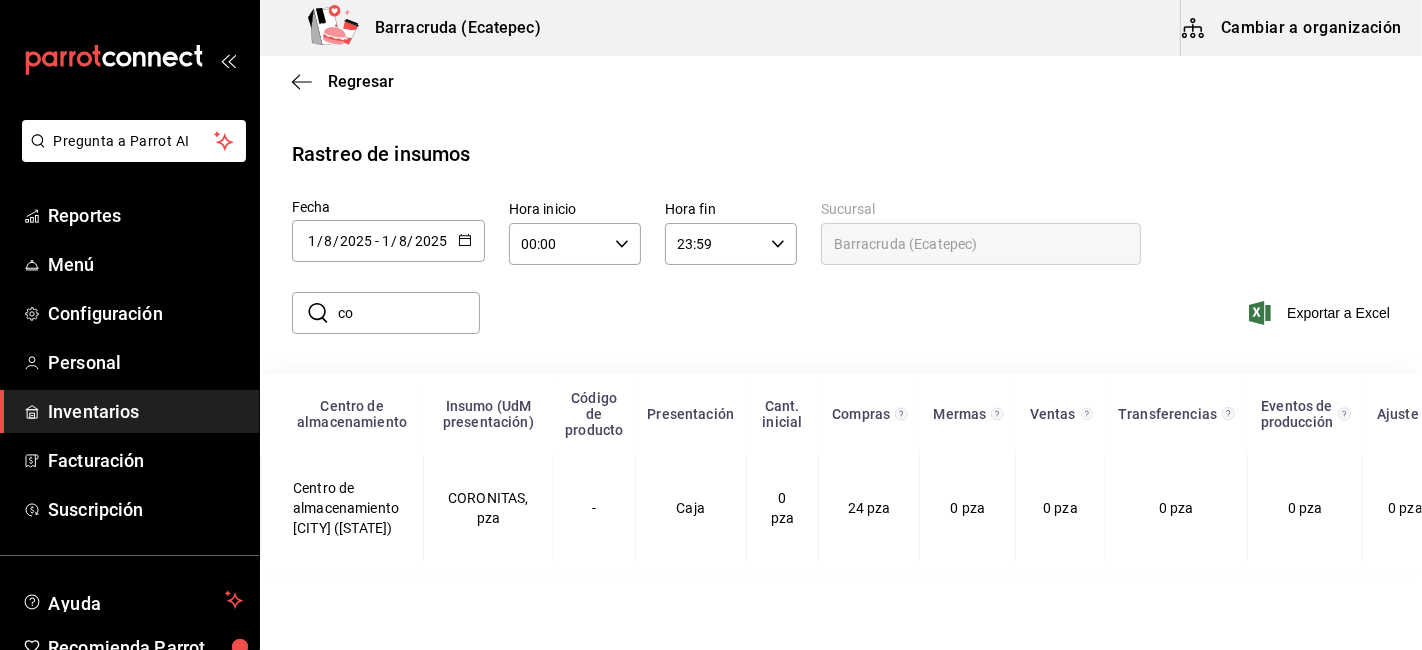 type on "c" 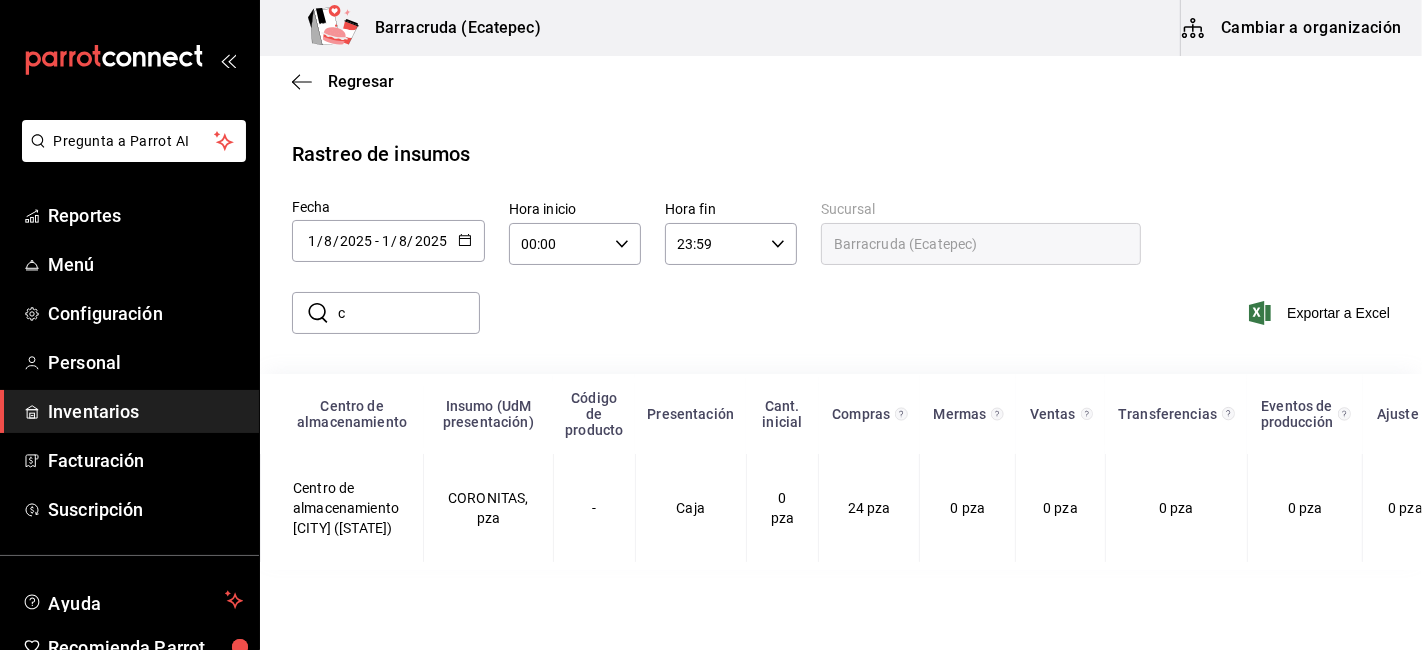 type 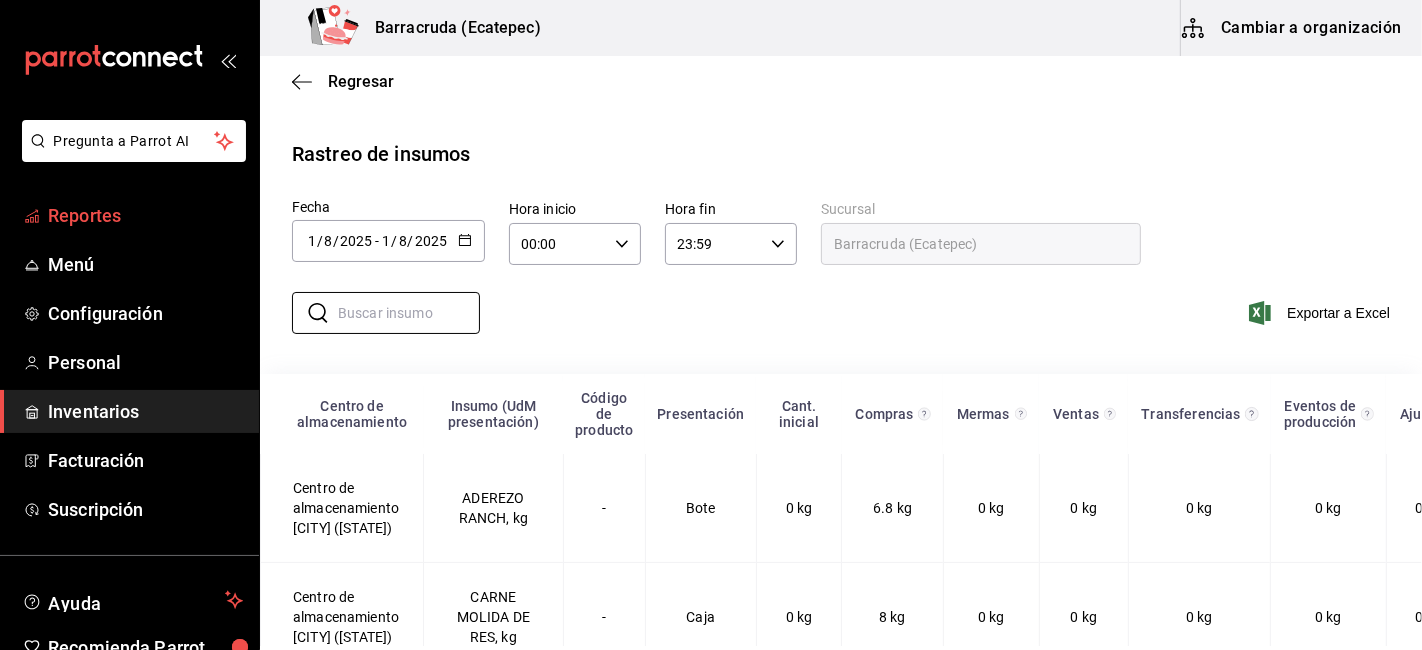 click on "Reportes" at bounding box center [129, 215] 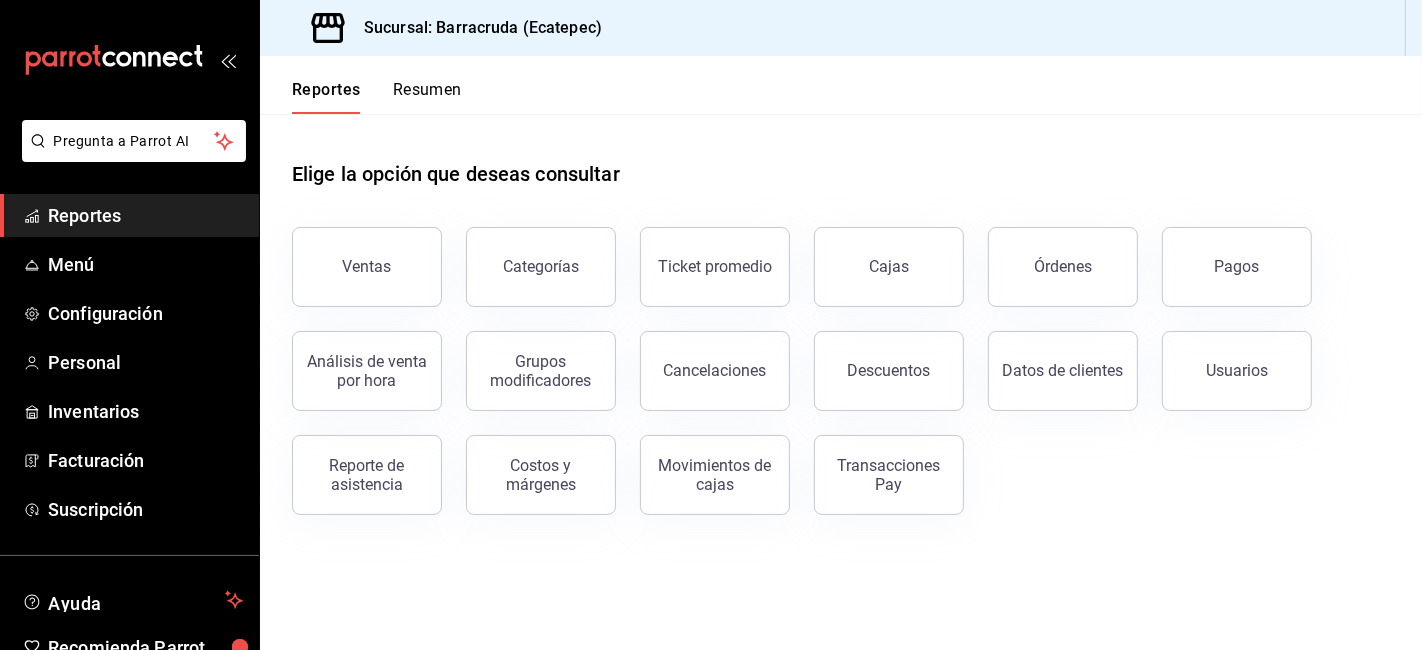 click on "Ventas" at bounding box center [367, 267] 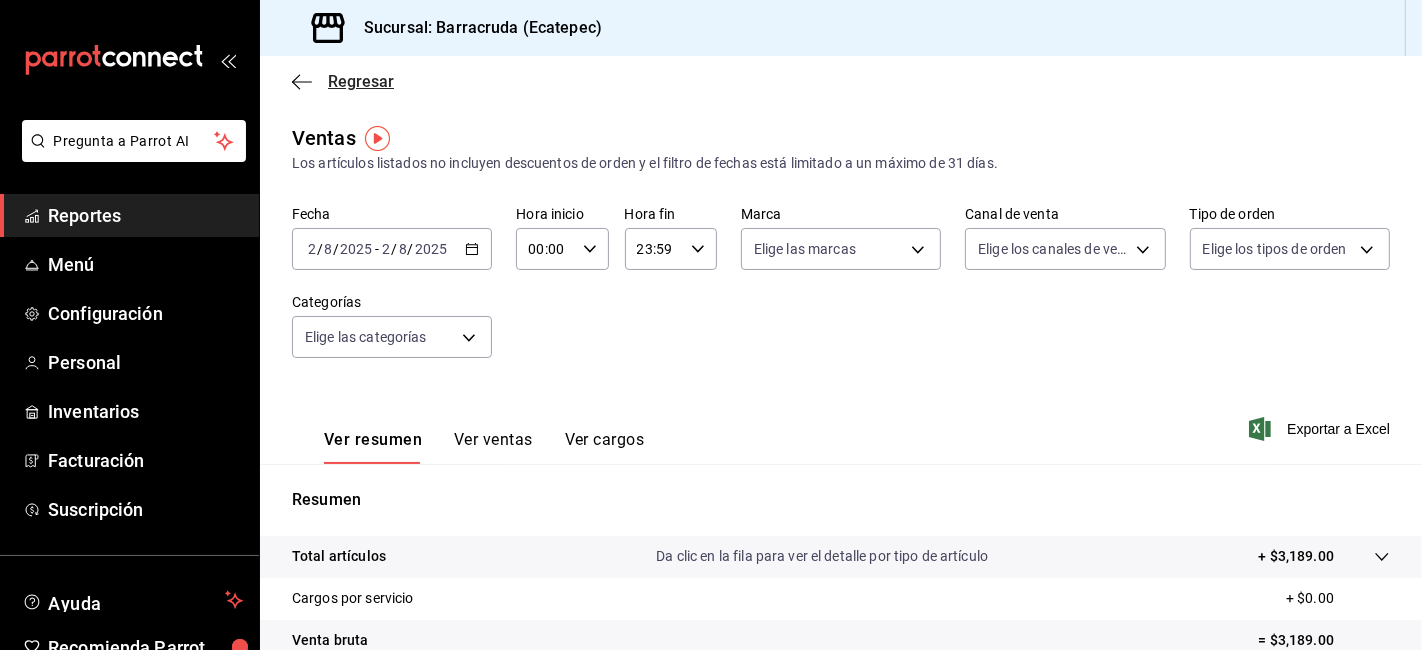 click on "Regresar" at bounding box center [841, 81] 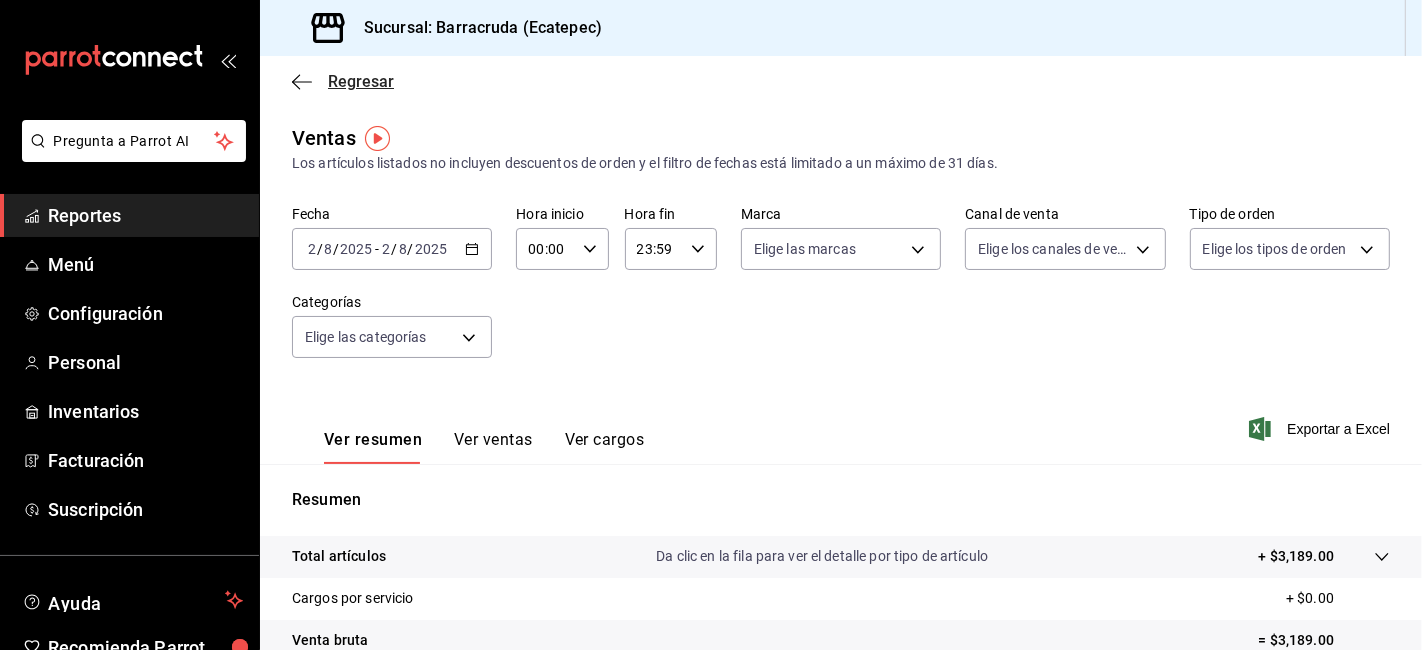 click on "Regresar" at bounding box center [361, 81] 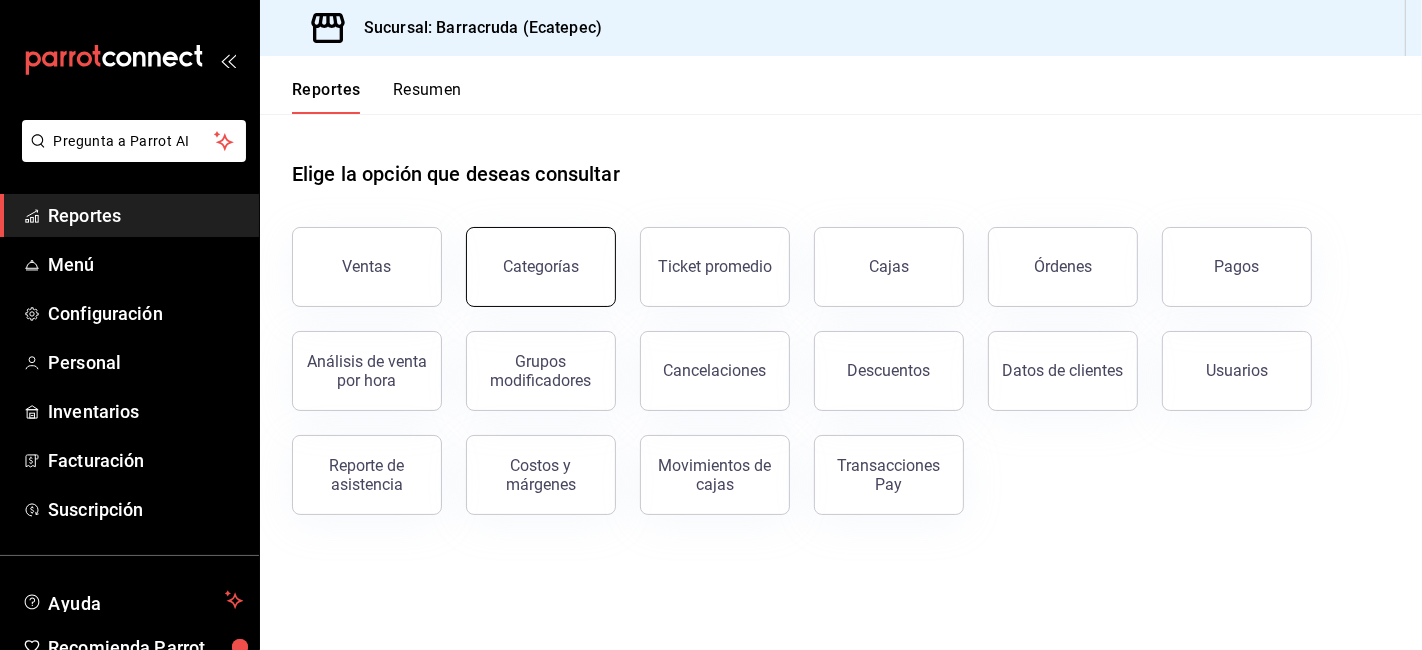 click on "Categorías" at bounding box center [541, 267] 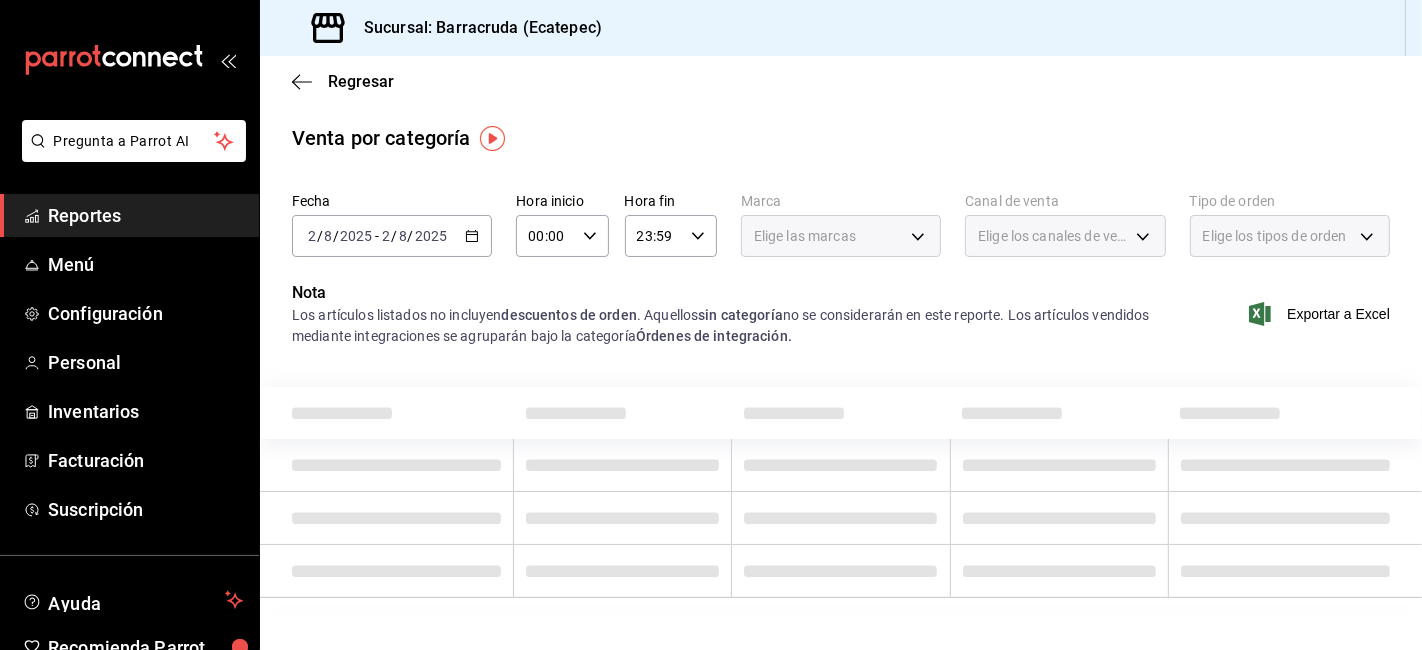 scroll, scrollTop: 19, scrollLeft: 0, axis: vertical 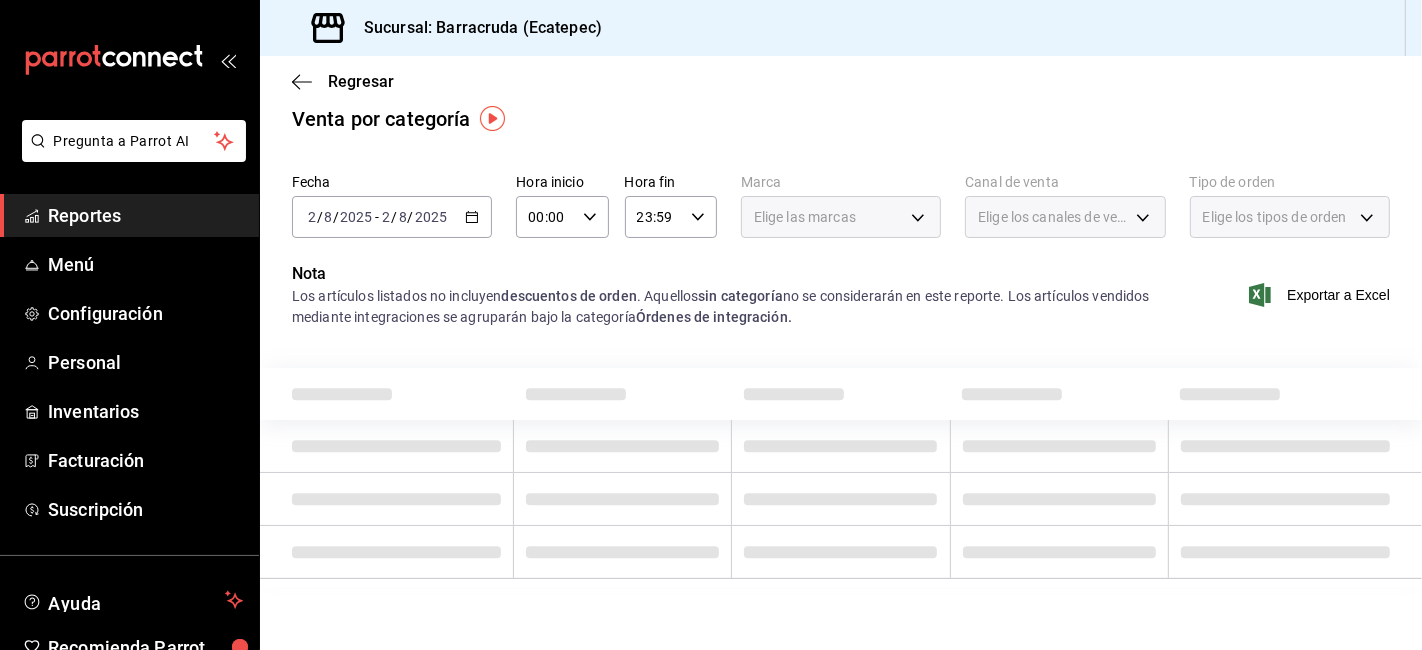 click on "2025-08-02 2 / 8 / 2025 - 2025-08-02 2 / 8 / 2025" at bounding box center (392, 217) 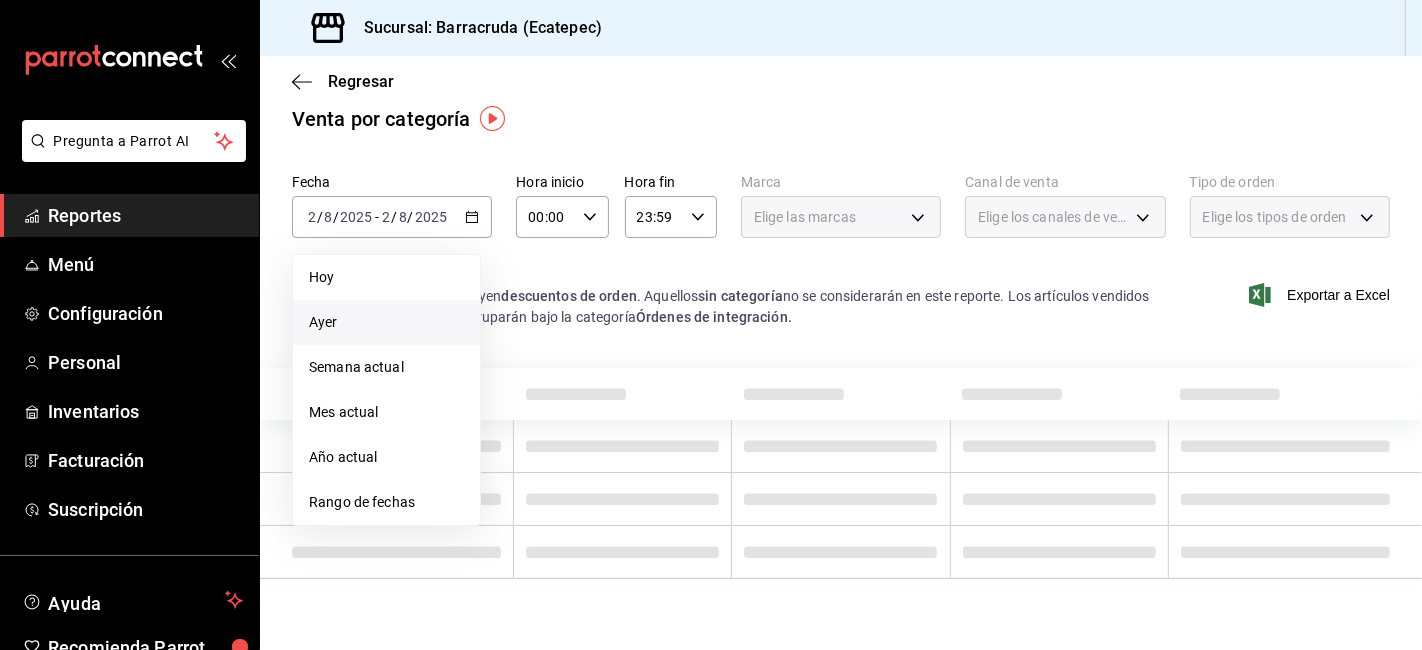 click on "Ayer" at bounding box center [386, 322] 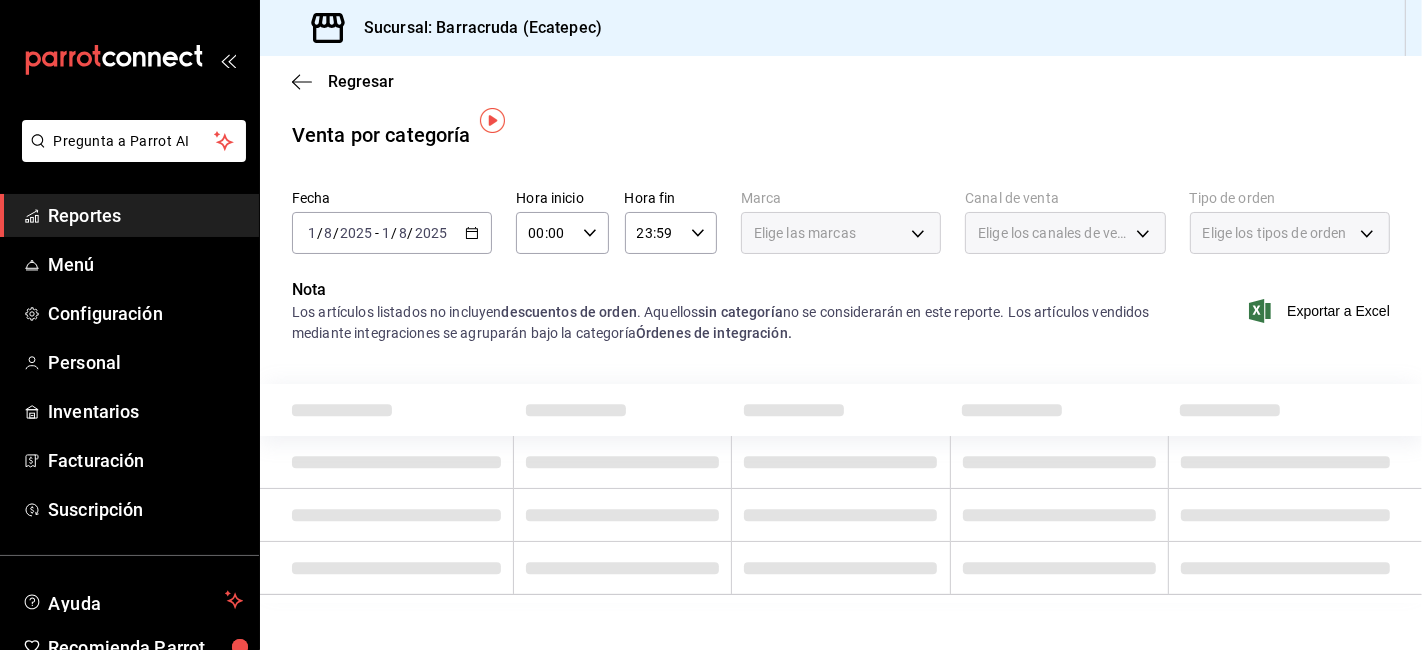 scroll, scrollTop: 0, scrollLeft: 0, axis: both 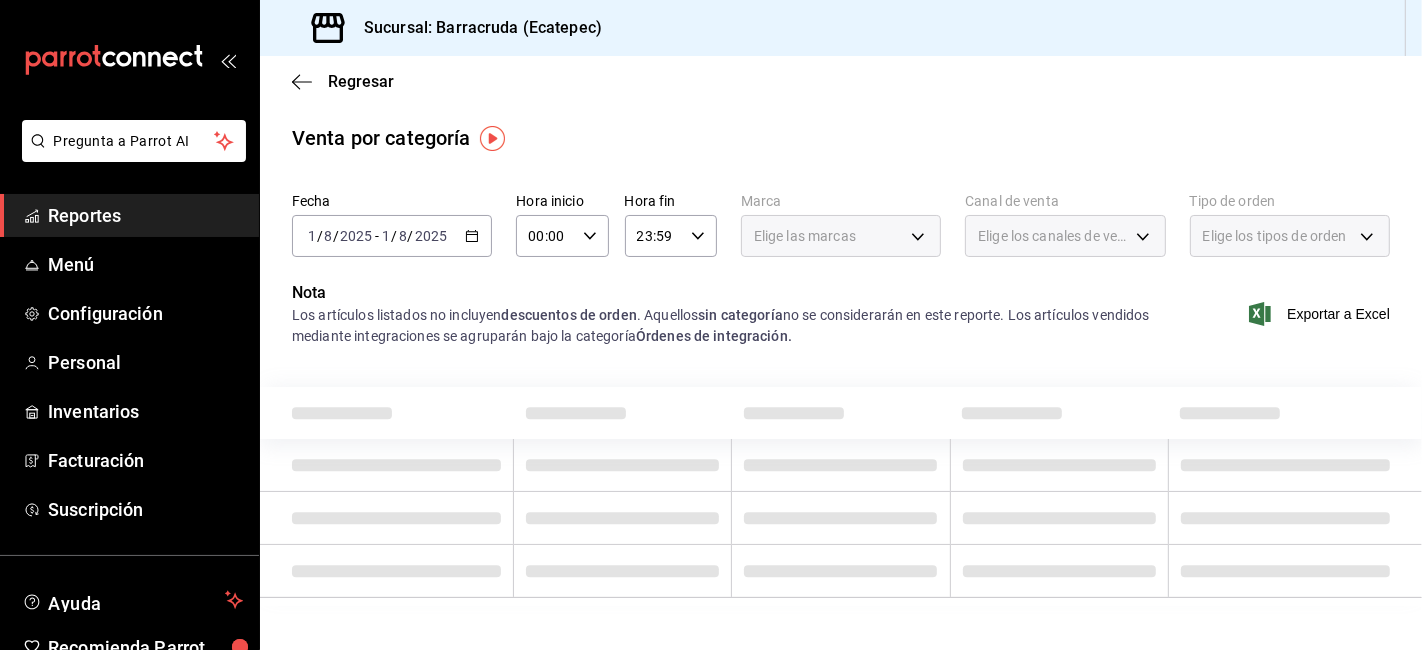 click on "Fecha 2025-08-01 1 / 8 / 2025 - 2025-08-01 1 / 8 / 2025 Hora inicio 00:00 Hora inicio Hora fin 23:59 Hora fin Marca Elige las marcas Canal de venta Elige los canales de venta Tipo de orden Elige los tipos de orden" at bounding box center (841, 233) 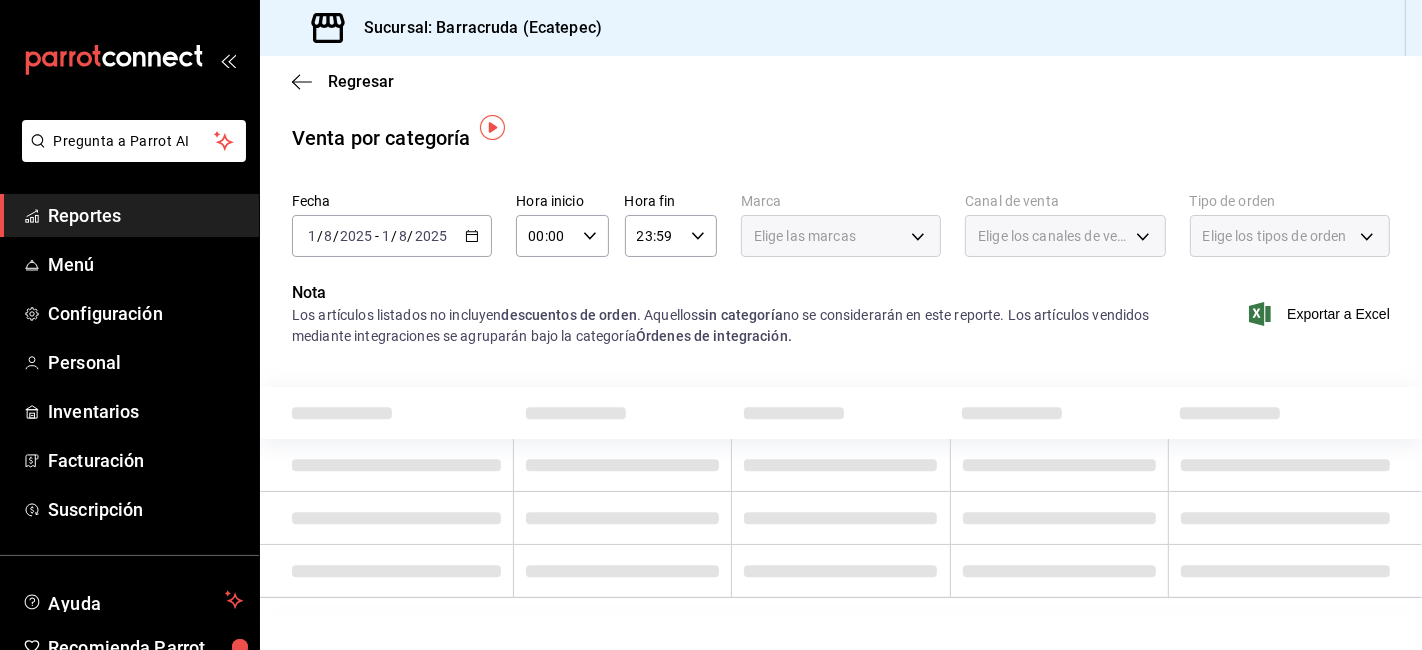 scroll, scrollTop: 19, scrollLeft: 0, axis: vertical 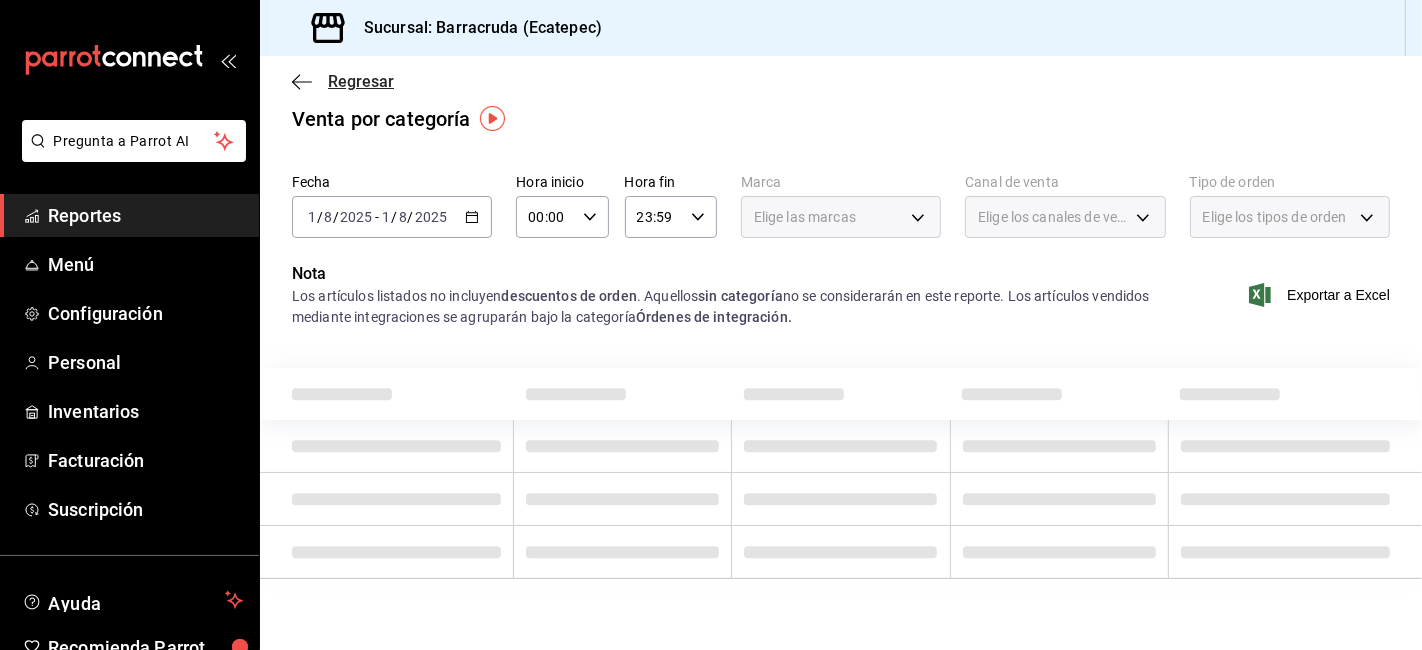 click on "Regresar" at bounding box center [361, 81] 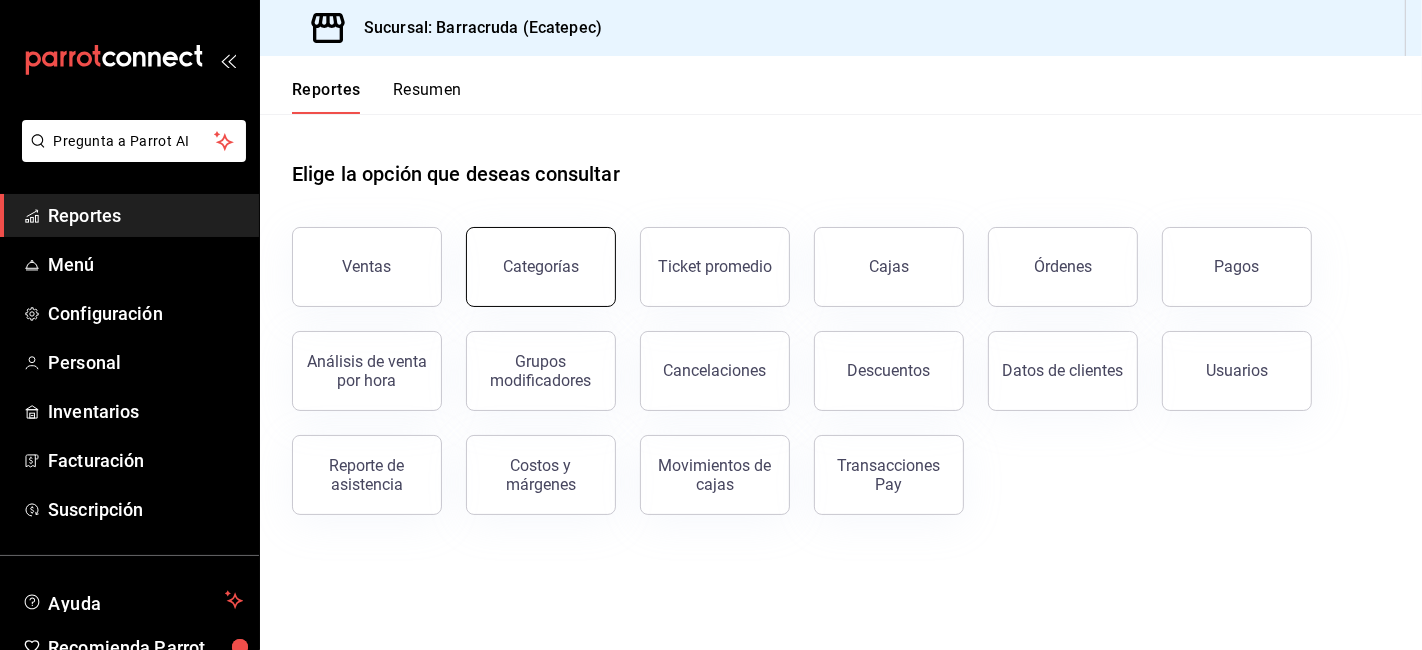 click on "Categorías" at bounding box center [541, 267] 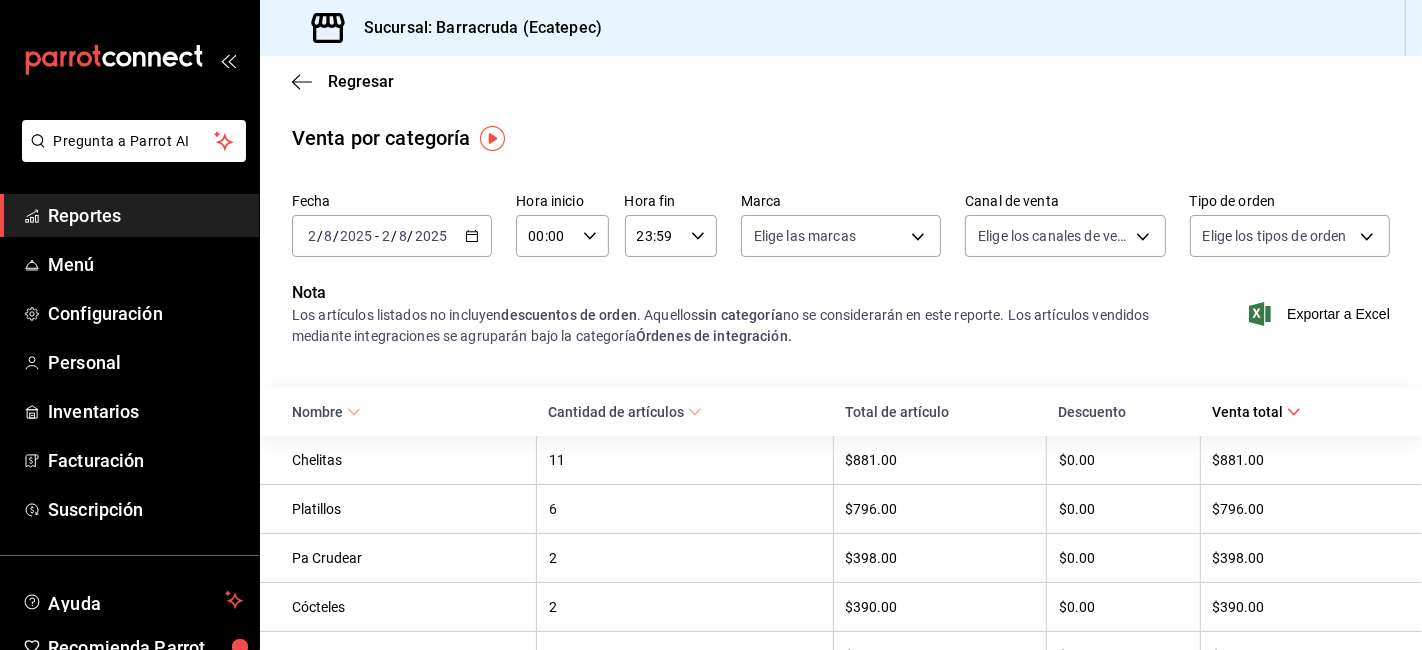 click 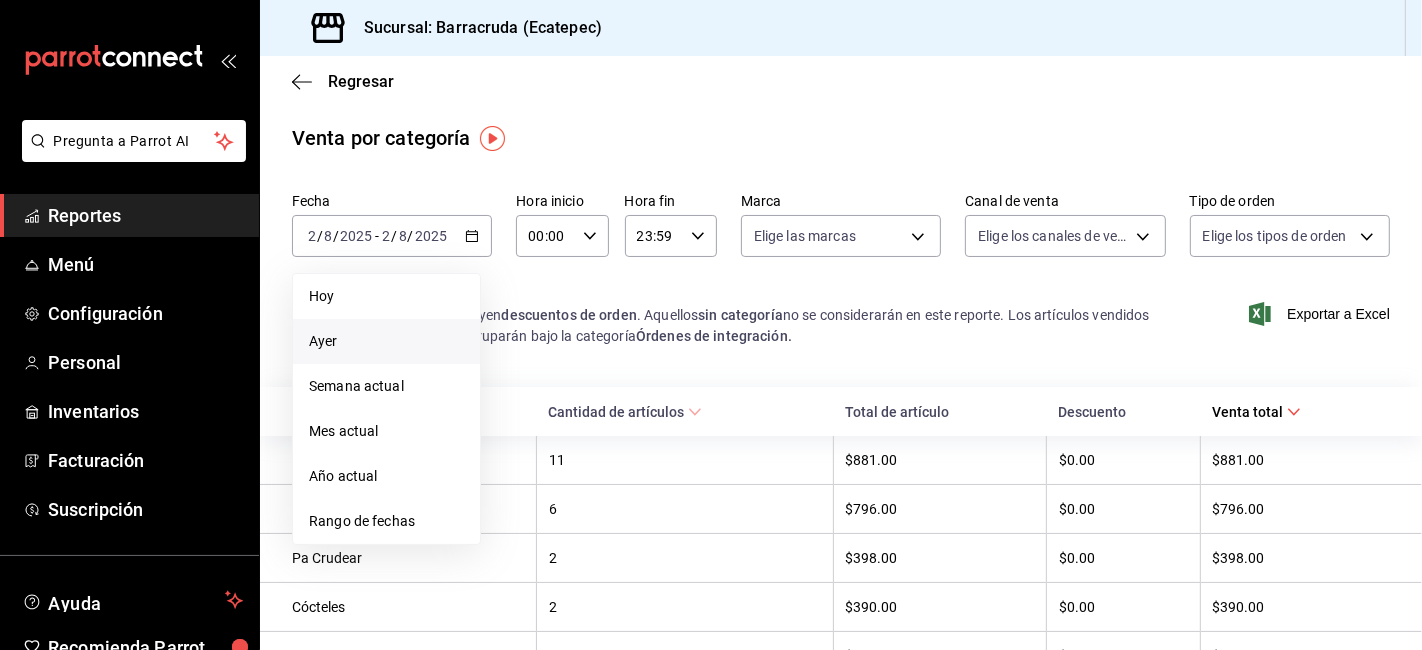 click on "Ayer" at bounding box center (386, 341) 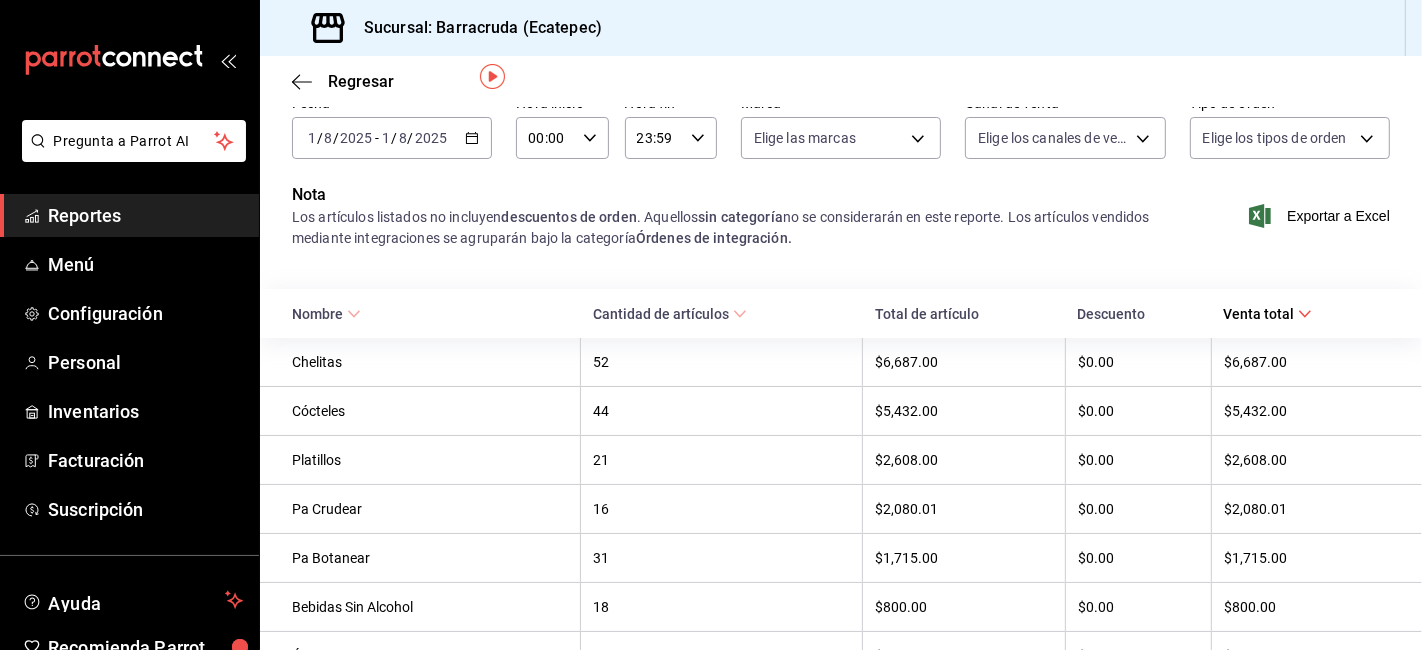 scroll, scrollTop: 0, scrollLeft: 0, axis: both 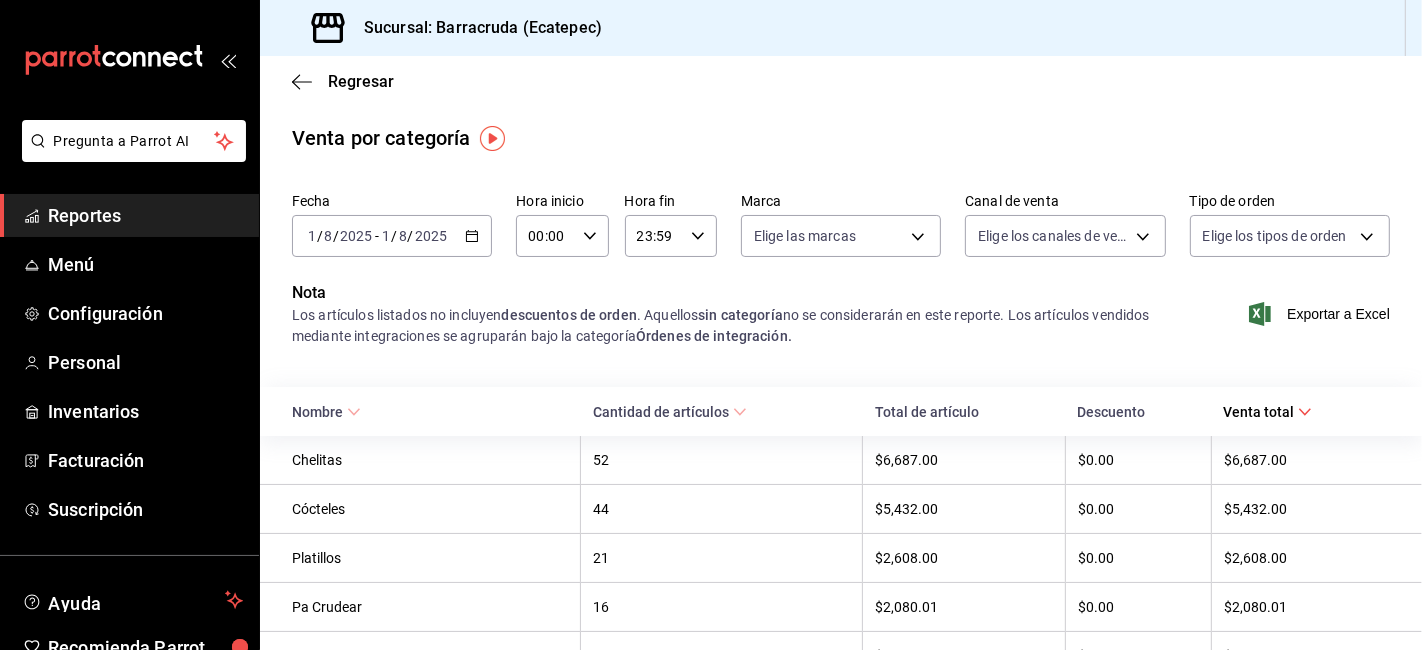 click 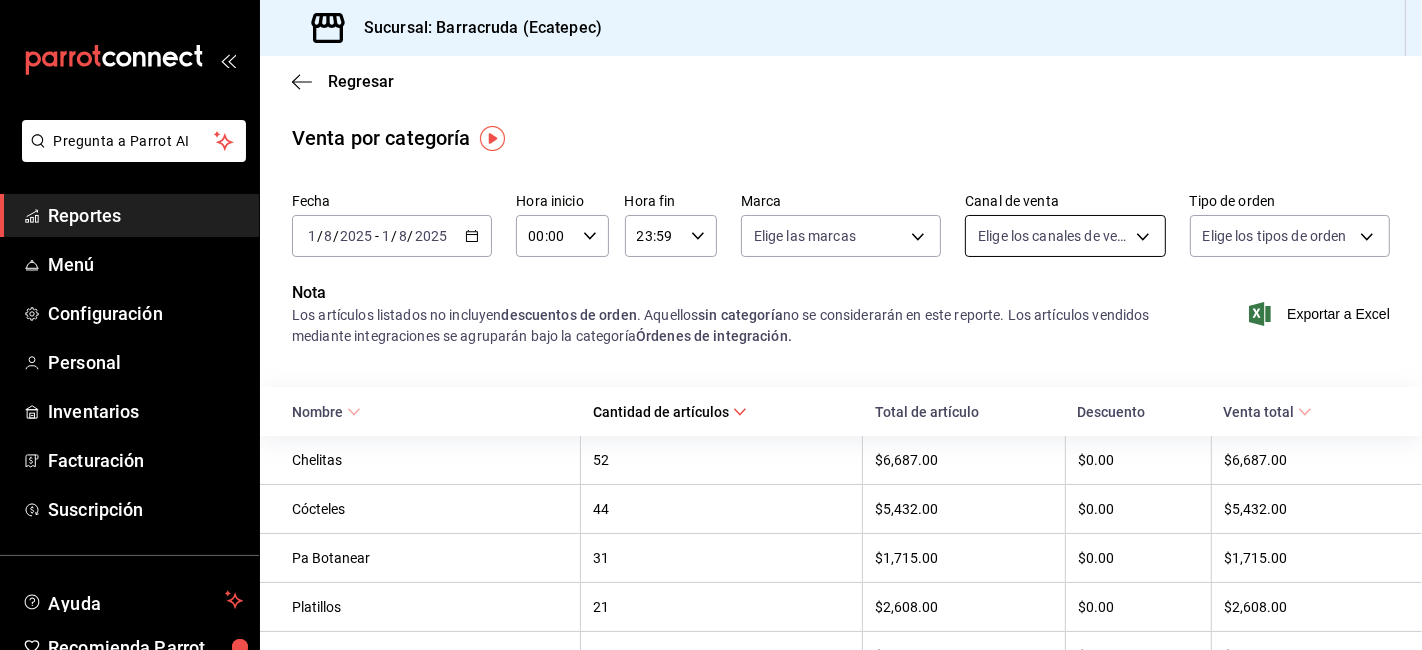 click on "Pregunta a Parrot AI Reportes   Menú   Configuración   Personal   Inventarios   Facturación   Suscripción   Ayuda Recomienda Parrot   Ximena Leon   Sugerir nueva función   Sucursal: Barracruda ([CITY]) Regresar Venta por categoría Fecha 2025-08-01 1 / 8 / 2025 - 2025-08-01 1 / 8 / 2025 Hora inicio 00:00 Hora inicio Hora fin 23:59 Hora fin Marca Elige las marcas Canal de venta Elige los canales de venta Tipo de orden Elige los tipos de orden Nota Los artículos listados no incluyen  descuentos de orden . Aquellos  sin categoría  no se considerarán en este reporte. Los artículos vendidos mediante integraciones se agruparán bajo la categoría  Órdenes de integración. Exportar a Excel Nombre Cantidad de artículos Total de artículo Descuento Venta total Chelitas 52 $6,687.00 $0.00 $6,687.00 Cócteles 44 $5,432.00 $0.00 $5,432.00 Pa Botanear 31 $1,715.00 $0.00 $1,715.00 Platillos 21 $2,608.00 $0.00 $2,608.00 Bebidas Sin Alcohol 18 $800.00 $0.00 $800.00 Pa Crudear 16 $2,080.01 $0.00 $2,080.01 10 7 7" at bounding box center [711, 325] 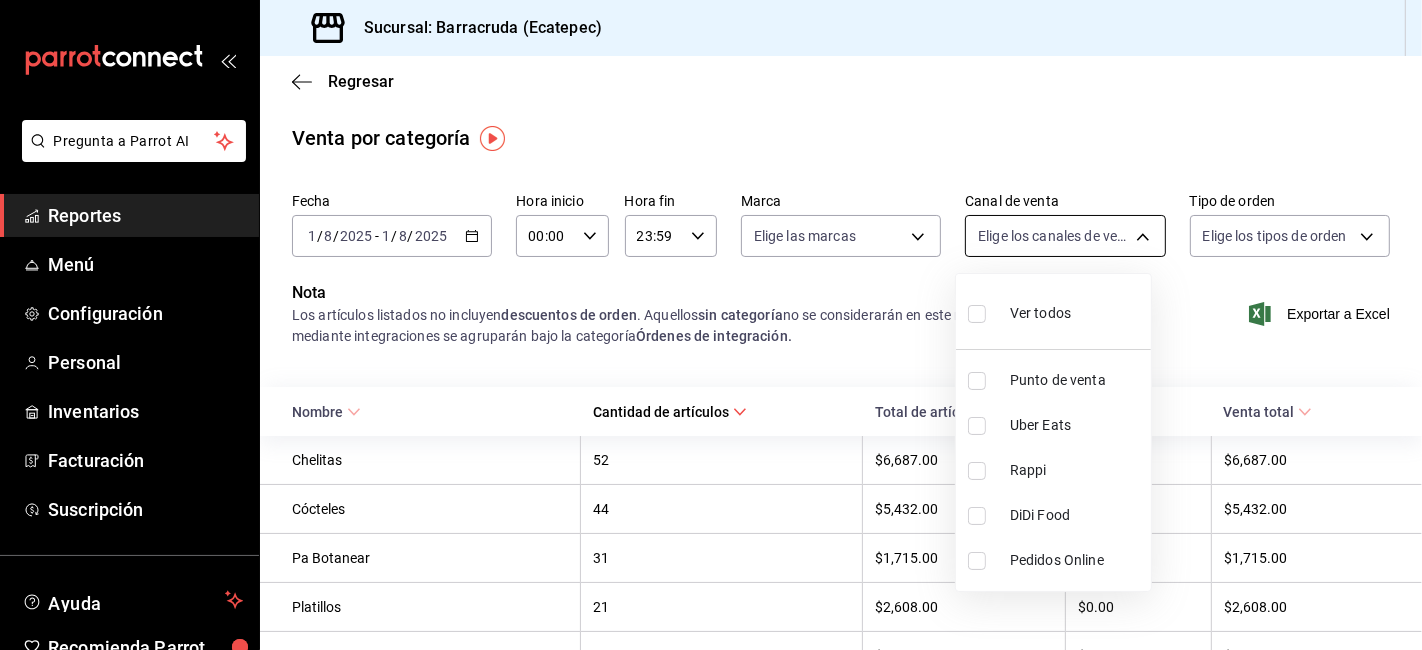click at bounding box center [711, 325] 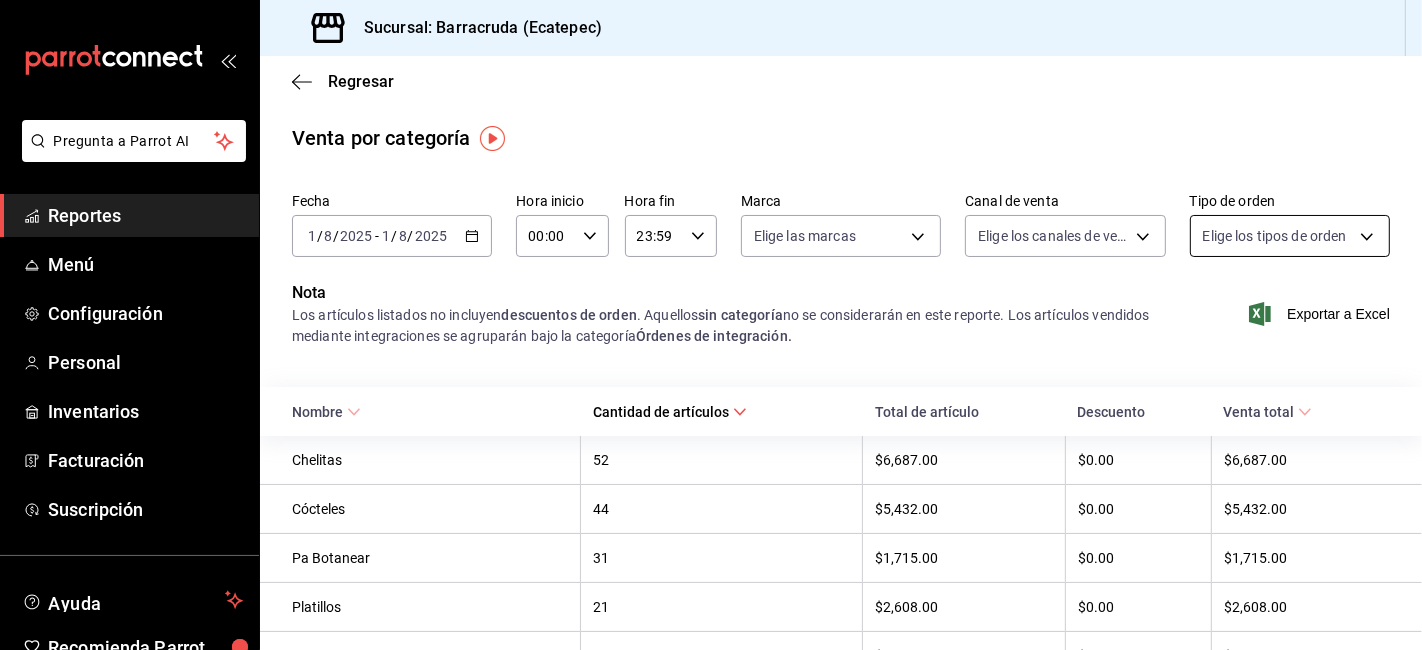 click on "Pregunta a Parrot AI Reportes   Menú   Configuración   Personal   Inventarios   Facturación   Suscripción   Ayuda Recomienda Parrot   Ximena Leon   Sugerir nueva función   Sucursal: Barracruda ([CITY]) Regresar Venta por categoría Fecha 2025-08-01 1 / 8 / 2025 - 2025-08-01 1 / 8 / 2025 Hora inicio 00:00 Hora inicio Hora fin 23:59 Hora fin Marca Elige las marcas Canal de venta Elige los canales de venta Tipo de orden Elige los tipos de orden Nota Los artículos listados no incluyen  descuentos de orden . Aquellos  sin categoría  no se considerarán en este reporte. Los artículos vendidos mediante integraciones se agruparán bajo la categoría  Órdenes de integración. Exportar a Excel Nombre Cantidad de artículos Total de artículo Descuento Venta total Chelitas 52 $6,687.00 $0.00 $6,687.00 Cócteles 44 $5,432.00 $0.00 $5,432.00 Pa Botanear 31 $1,715.00 $0.00 $1,715.00 Platillos 21 $2,608.00 $0.00 $2,608.00 Bebidas Sin Alcohol 18 $800.00 $0.00 $800.00 Pa Crudear 16 $2,080.01 $0.00 $2,080.01 10 7 7" at bounding box center [711, 325] 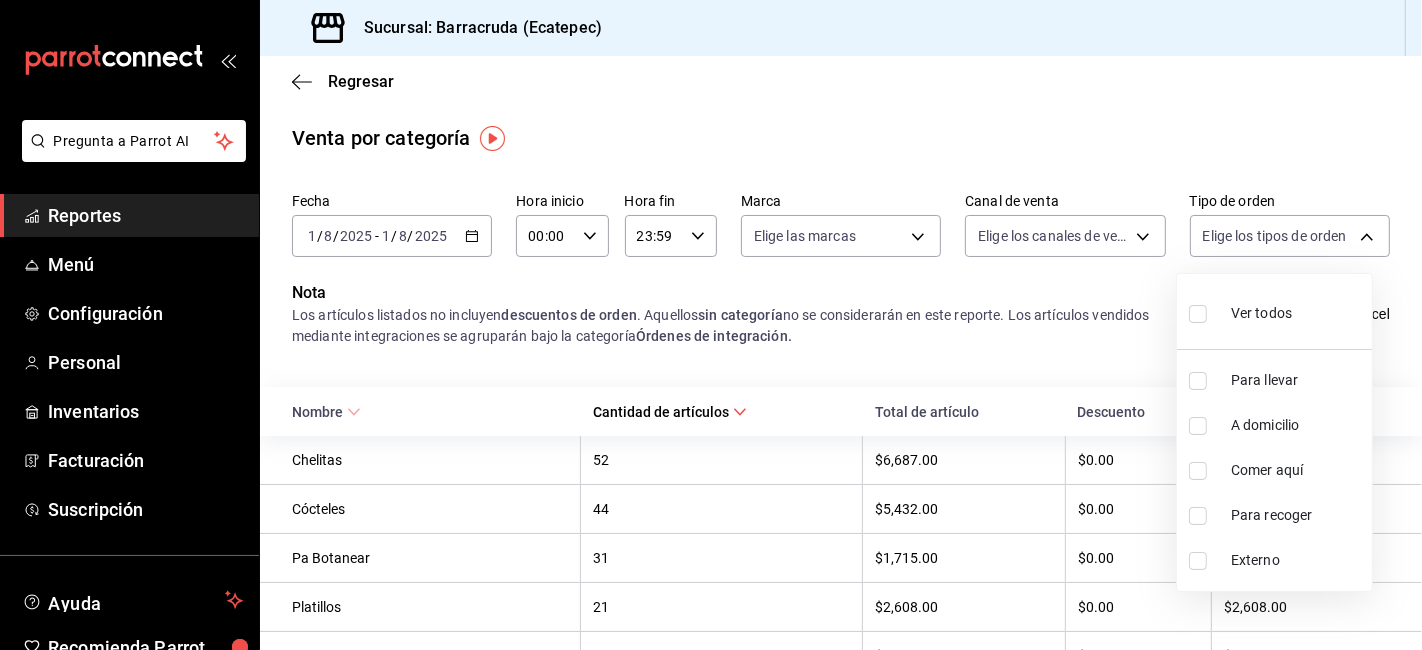click at bounding box center (711, 325) 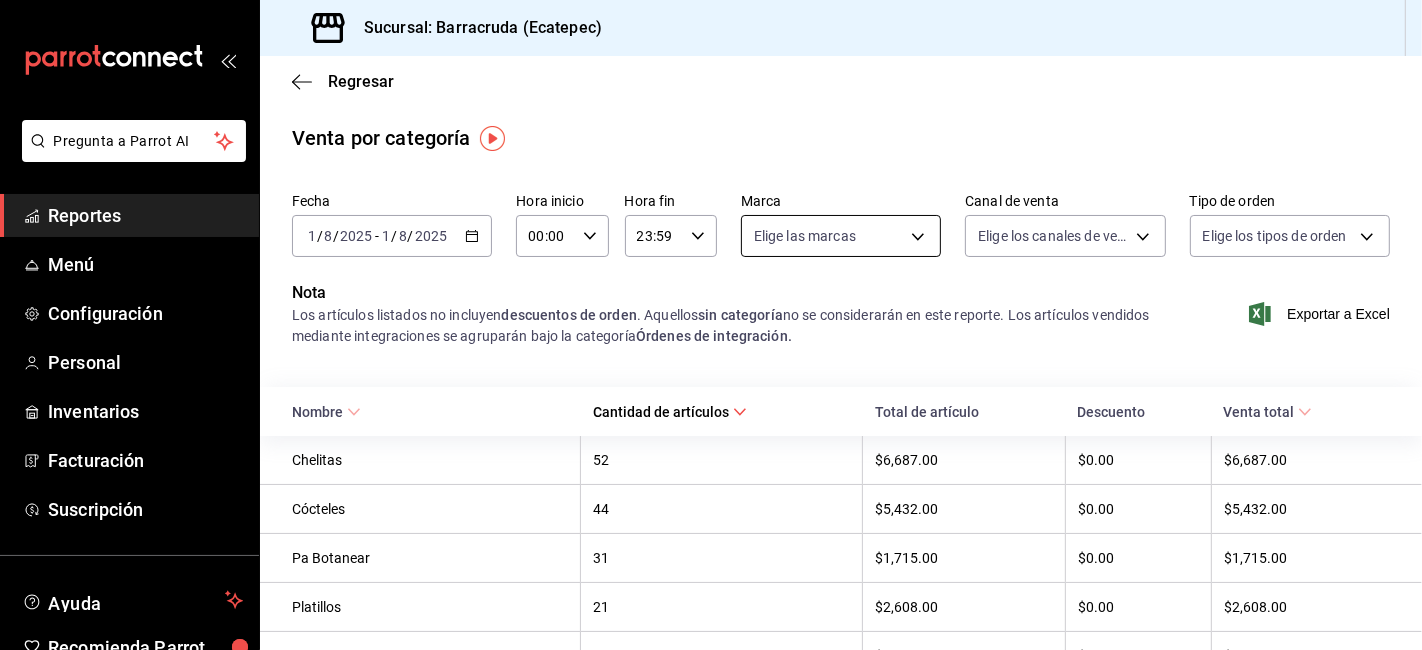 click on "Pregunta a Parrot AI Reportes   Menú   Configuración   Personal   Inventarios   Facturación   Suscripción   Ayuda Recomienda Parrot   Ximena Leon   Sugerir nueva función   Sucursal: Barracruda ([CITY]) Regresar Venta por categoría Fecha 2025-08-01 1 / 8 / 2025 - 2025-08-01 1 / 8 / 2025 Hora inicio 00:00 Hora inicio Hora fin 23:59 Hora fin Marca Elige las marcas Canal de venta Elige los canales de venta Tipo de orden Elige los tipos de orden Nota Los artículos listados no incluyen  descuentos de orden . Aquellos  sin categoría  no se considerarán en este reporte. Los artículos vendidos mediante integraciones se agruparán bajo la categoría  Órdenes de integración. Exportar a Excel Nombre Cantidad de artículos Total de artículo Descuento Venta total Chelitas 52 $6,687.00 $0.00 $6,687.00 Cócteles 44 $5,432.00 $0.00 $5,432.00 Pa Botanear 31 $1,715.00 $0.00 $1,715.00 Platillos 21 $2,608.00 $0.00 $2,608.00 Bebidas Sin Alcohol 18 $800.00 $0.00 $800.00 Pa Crudear 16 $2,080.01 $0.00 $2,080.01 10 7 7" at bounding box center [711, 325] 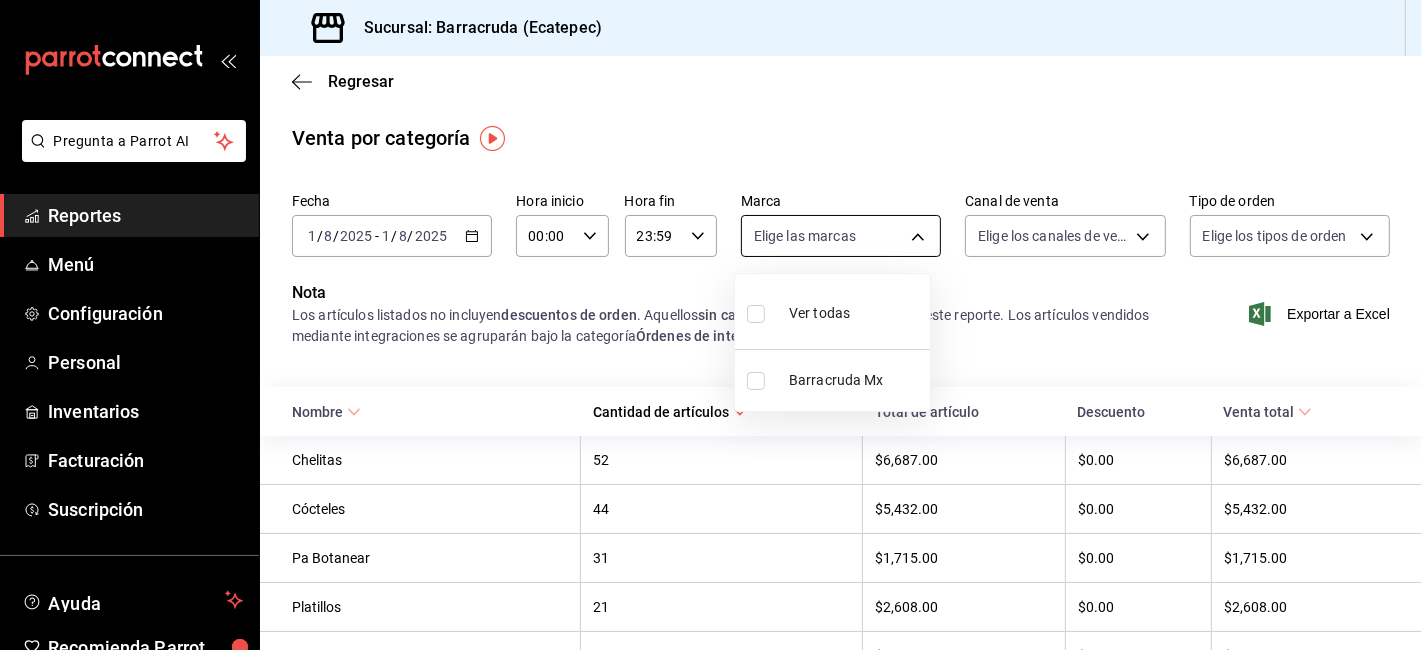 click at bounding box center [711, 325] 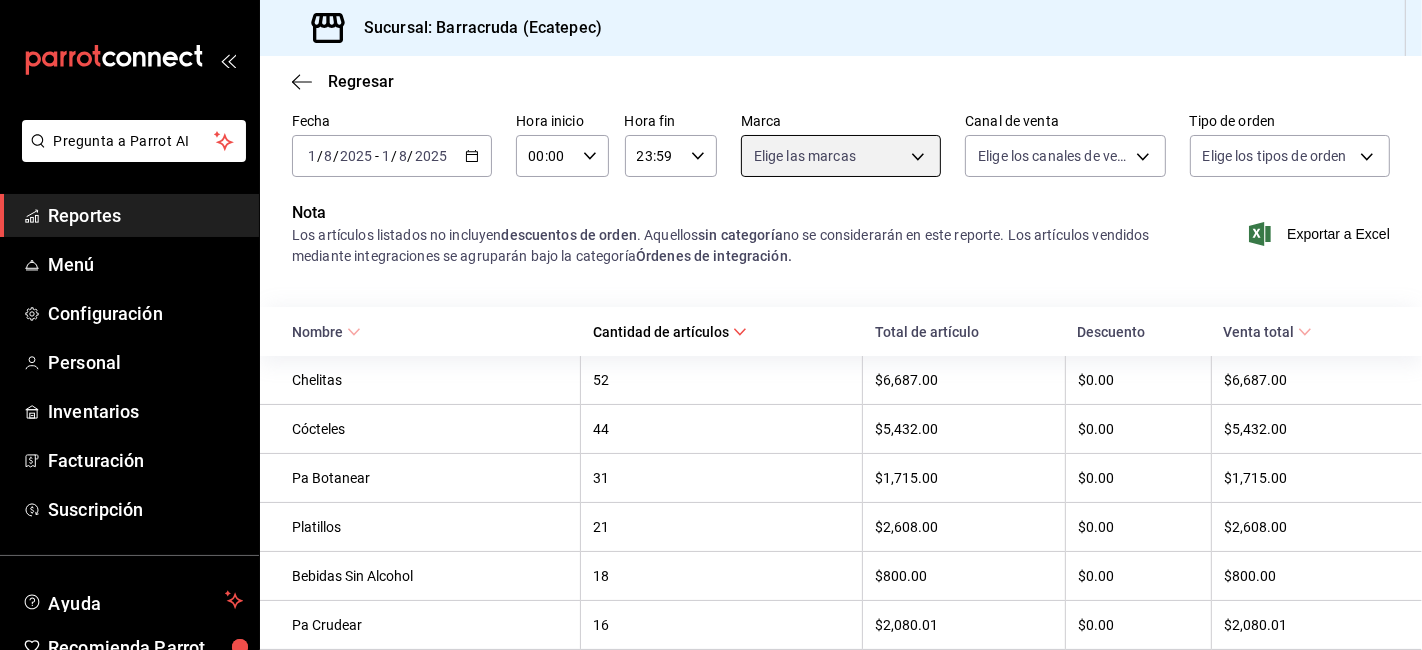 scroll, scrollTop: 0, scrollLeft: 0, axis: both 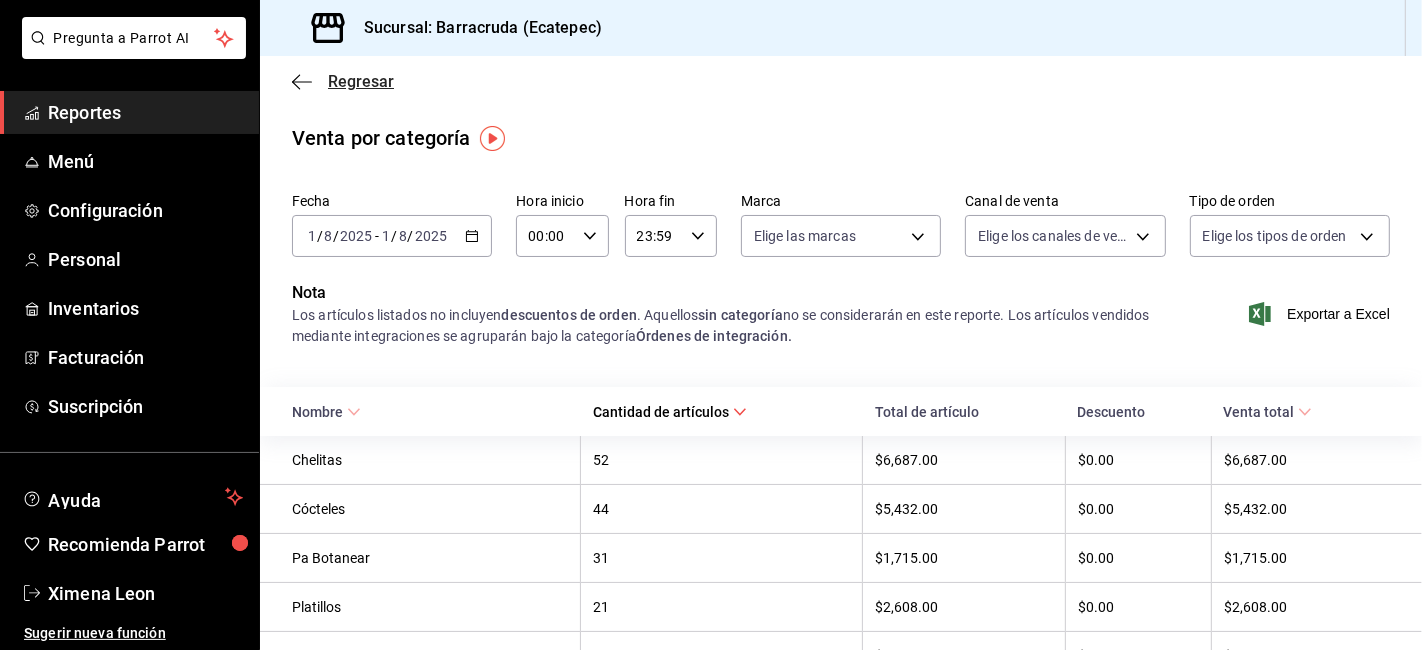 click on "Regresar" at bounding box center (361, 81) 